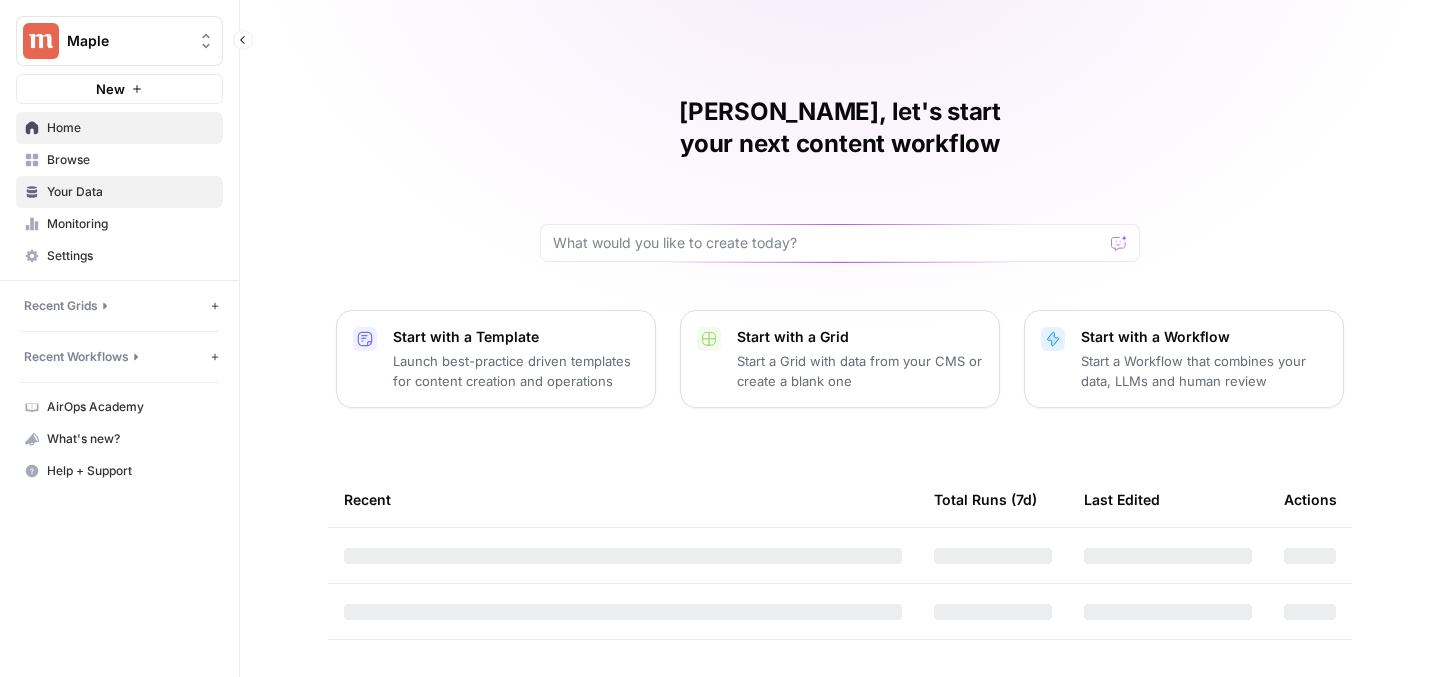 scroll, scrollTop: 0, scrollLeft: 0, axis: both 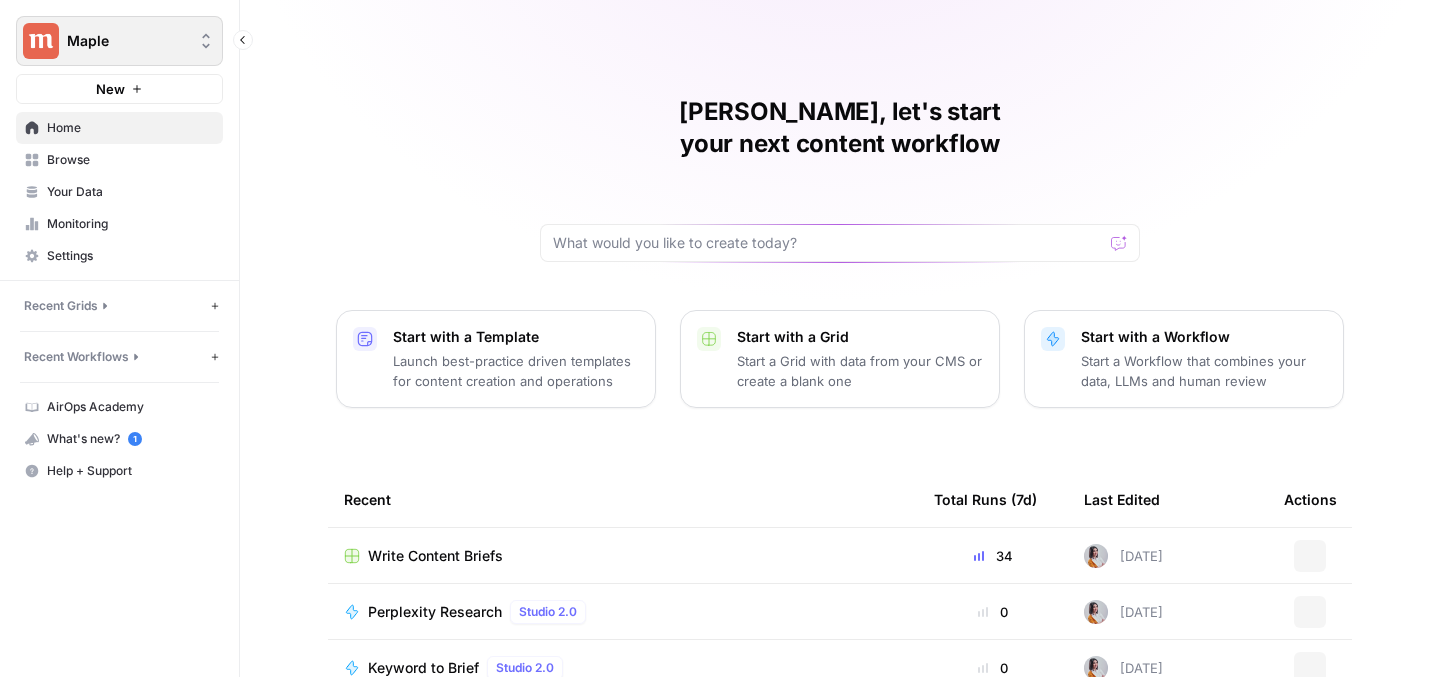 click on "Maple" at bounding box center [119, 41] 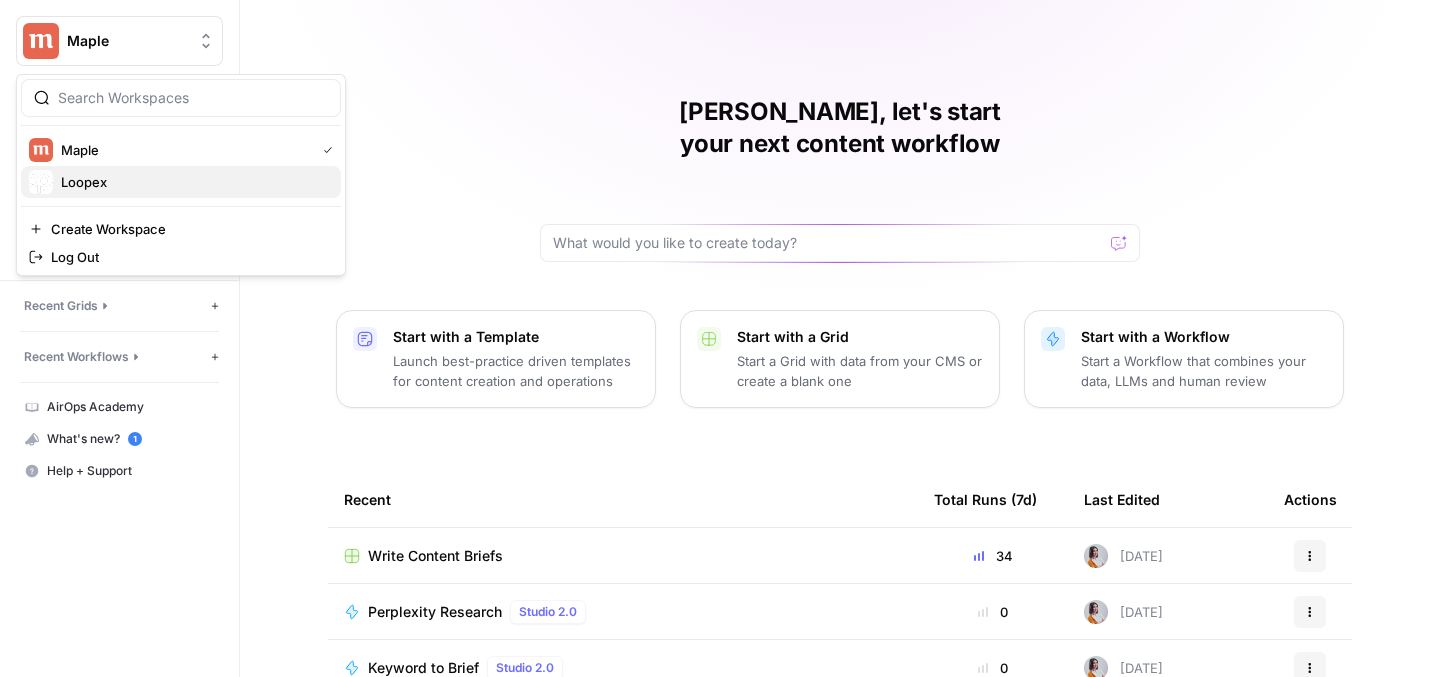 click on "Loopex" at bounding box center [181, 182] 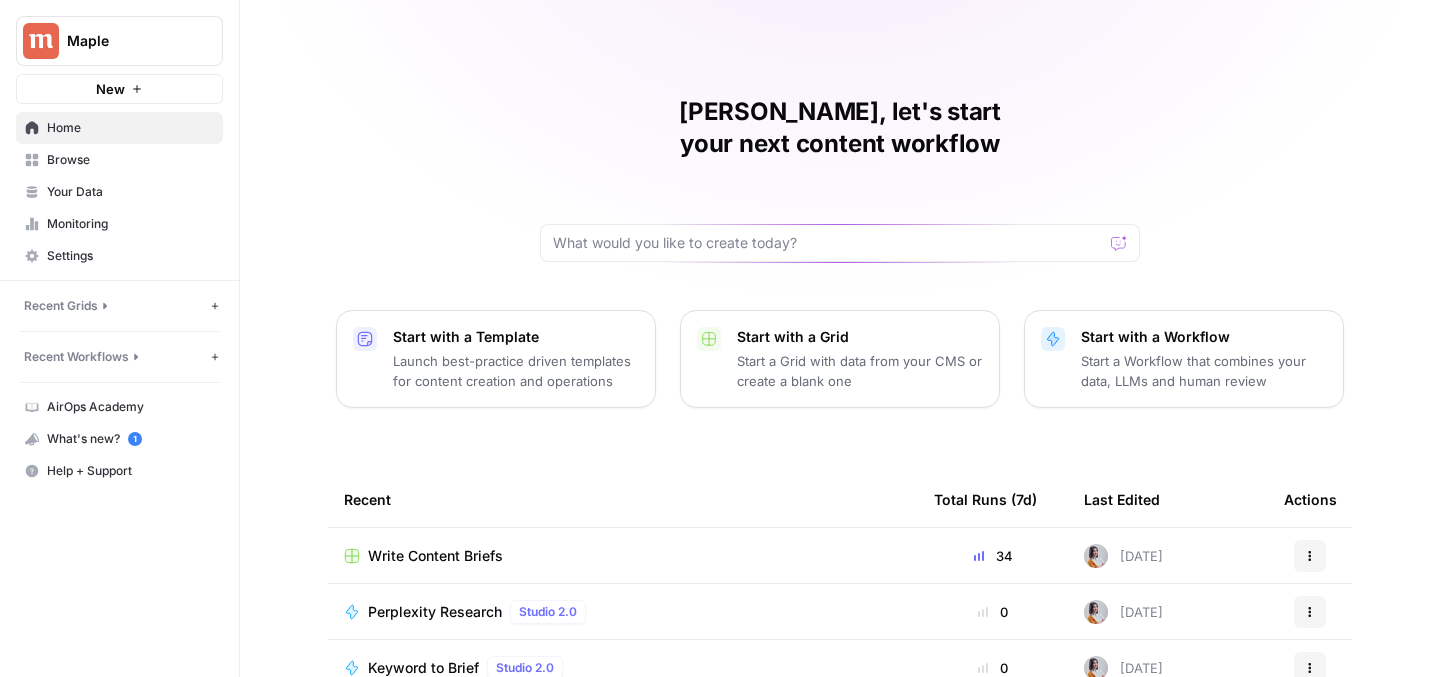 click on "Your Data" at bounding box center [130, 192] 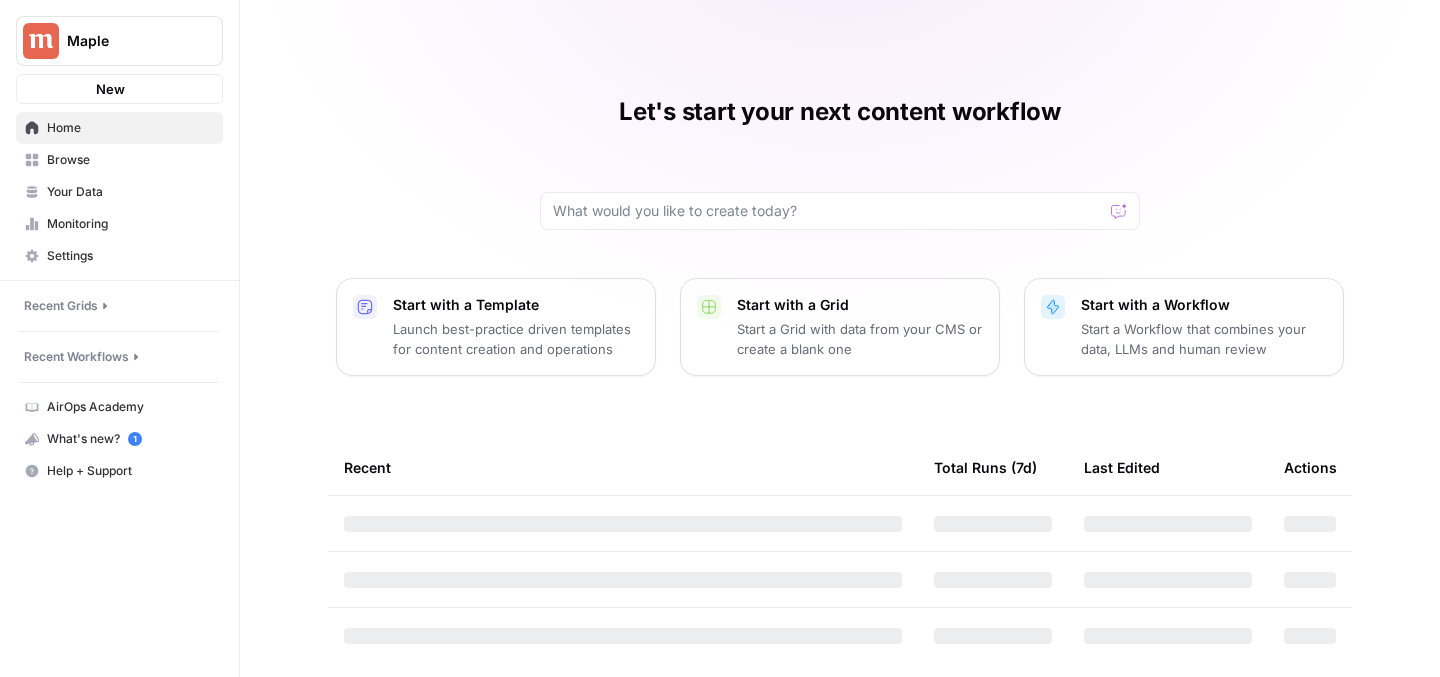 scroll, scrollTop: 0, scrollLeft: 0, axis: both 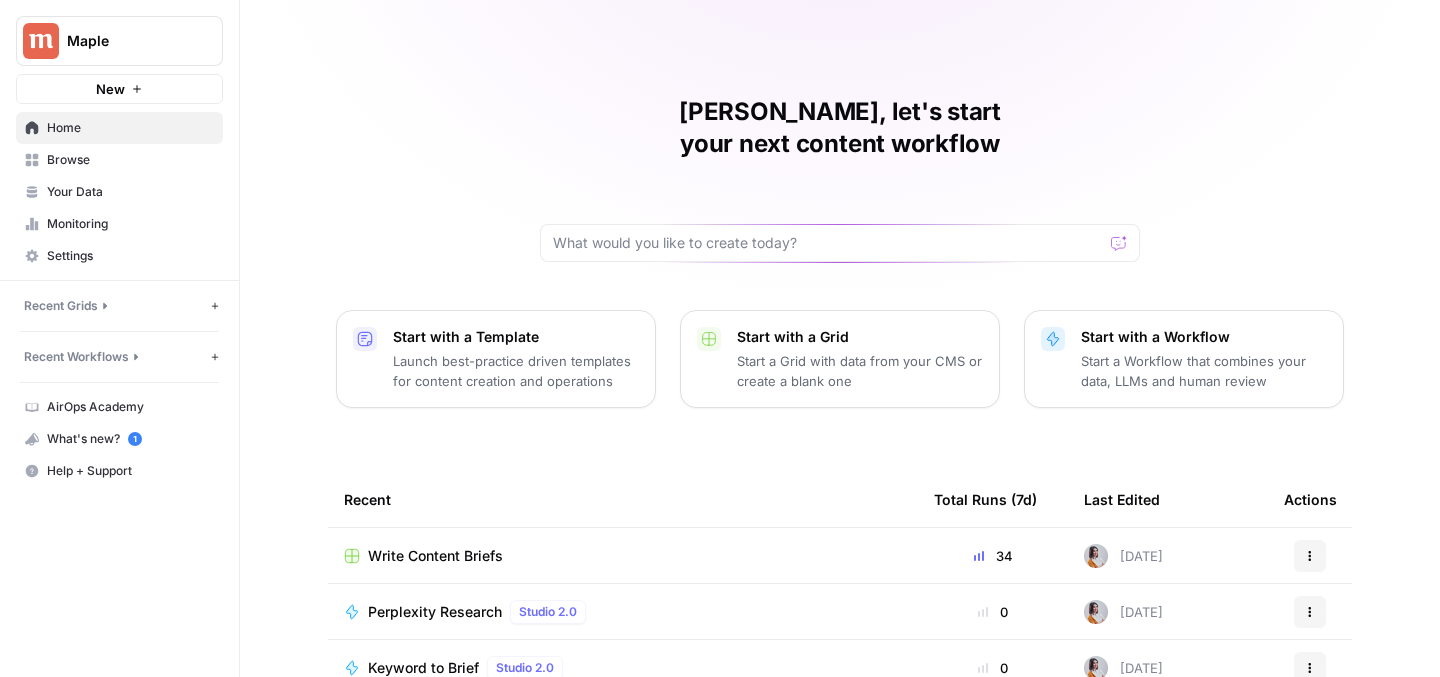 click on "Write Content Briefs" at bounding box center (435, 556) 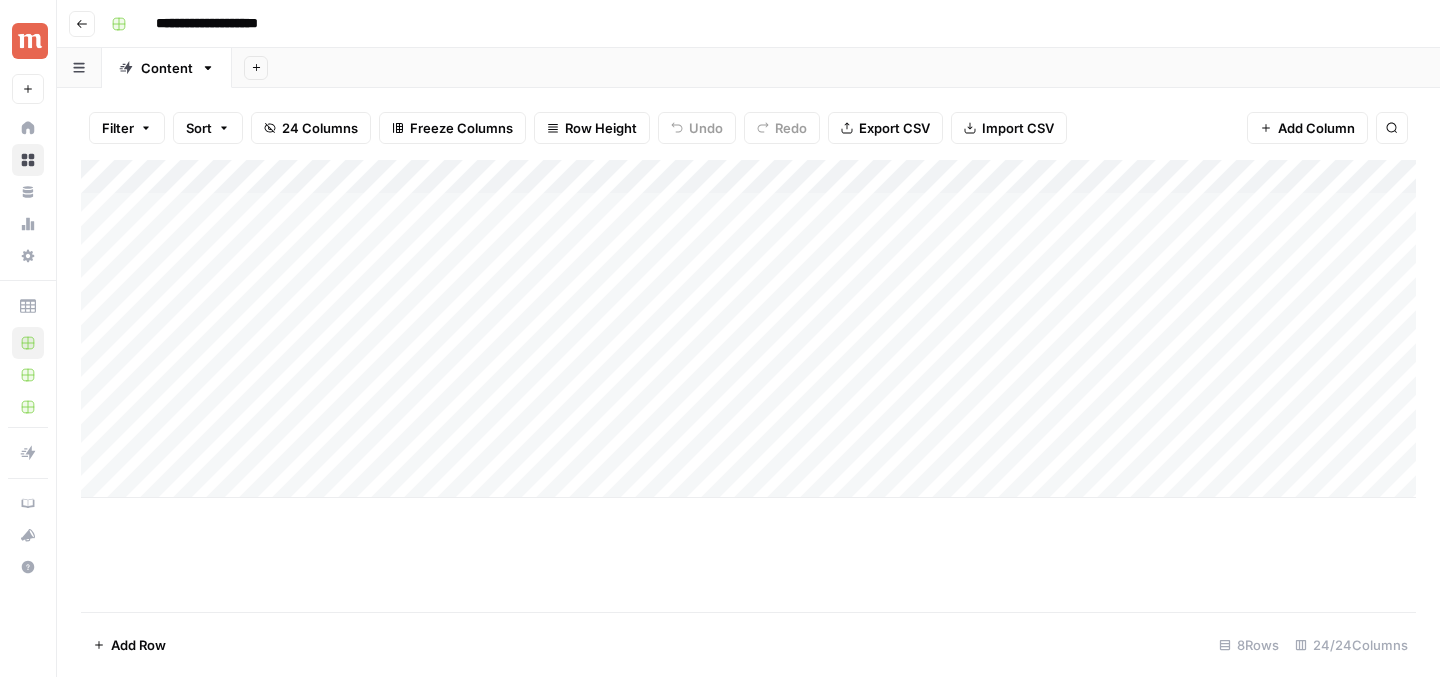 click on "**********" at bounding box center [761, 24] 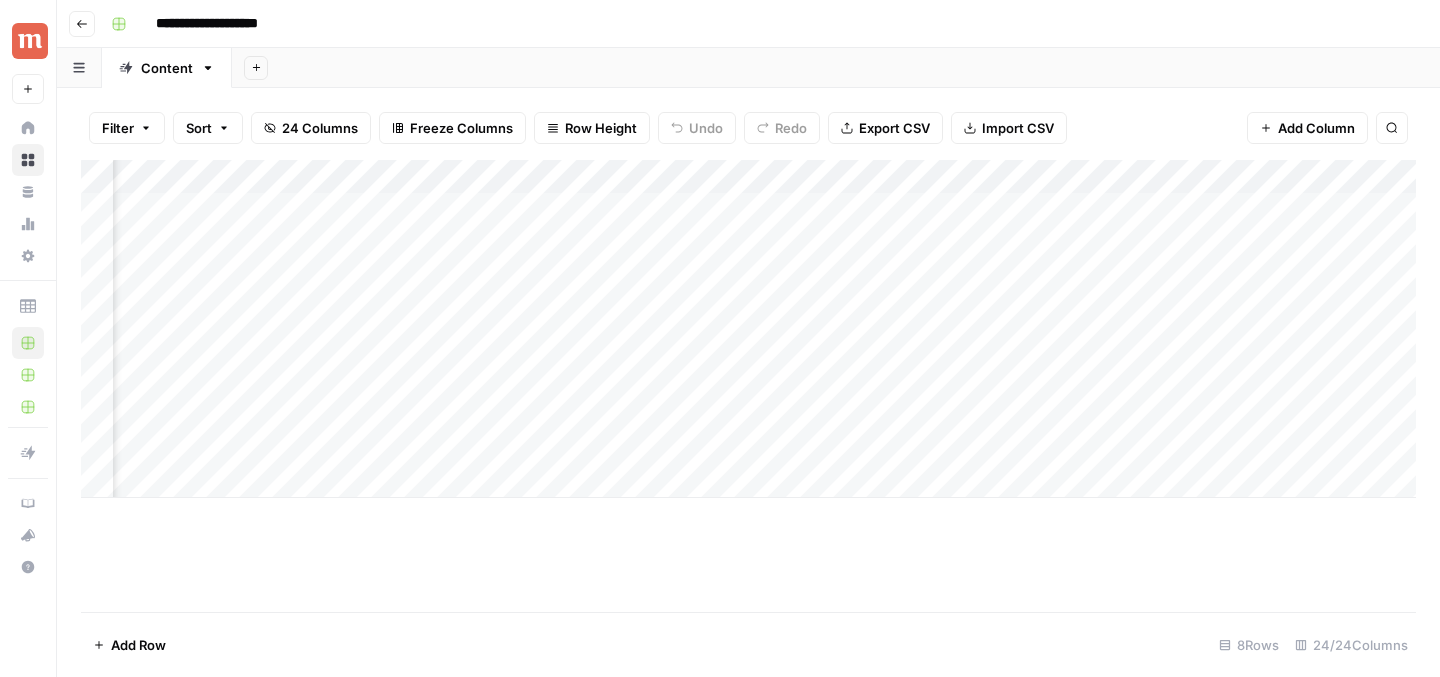 scroll, scrollTop: 0, scrollLeft: 1321, axis: horizontal 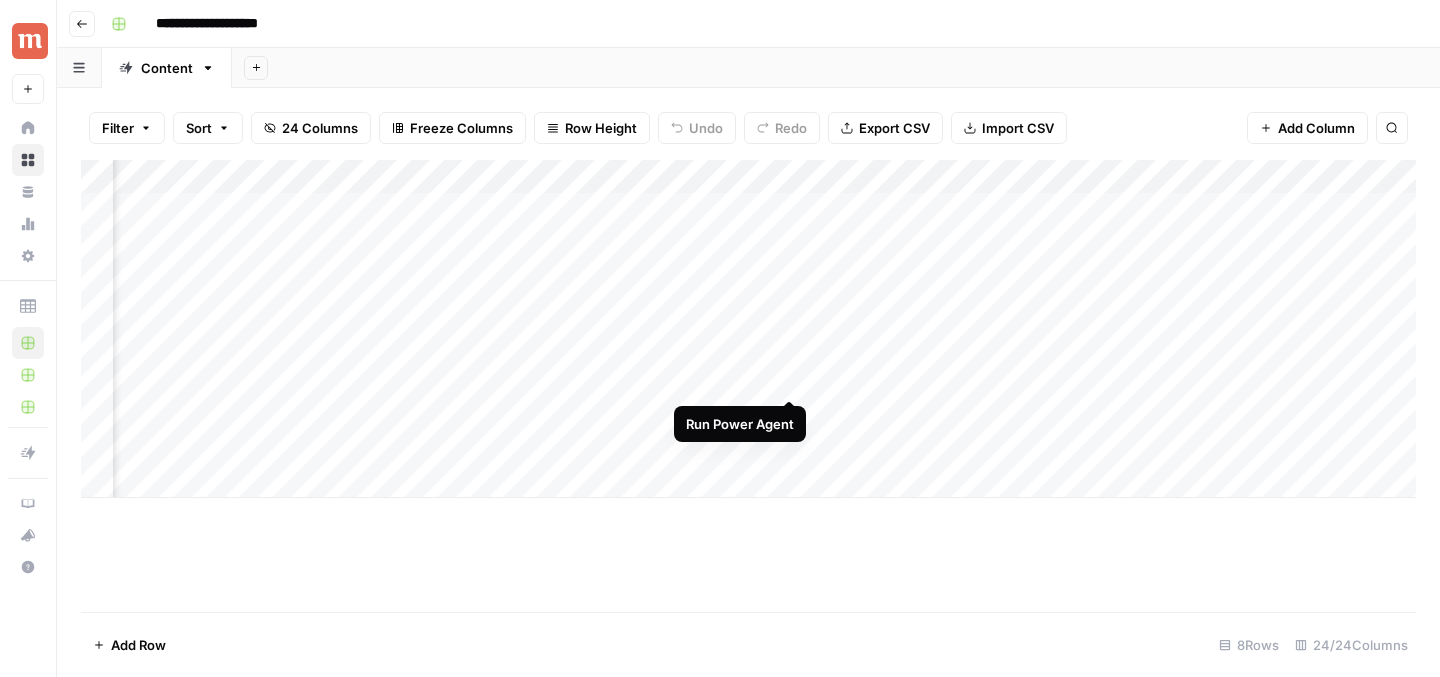click on "Add Column" at bounding box center [748, 329] 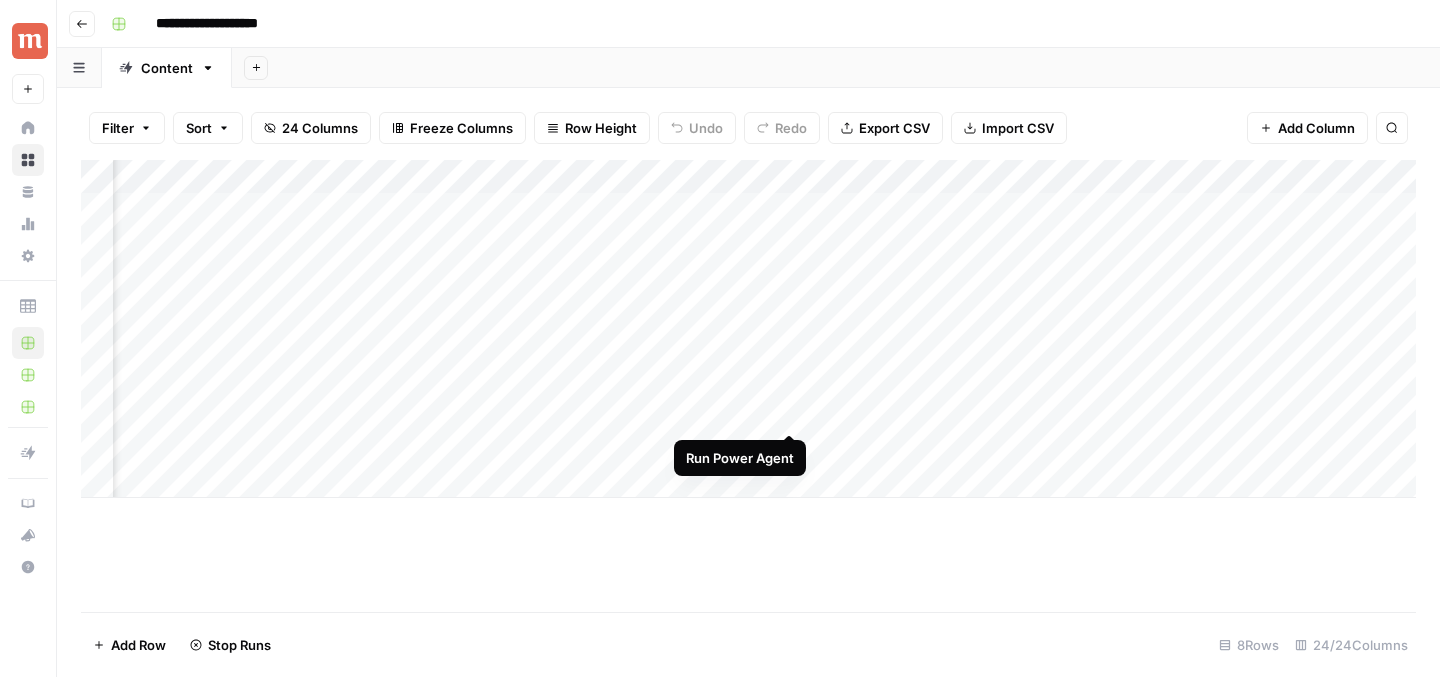 click on "Add Column" at bounding box center (748, 329) 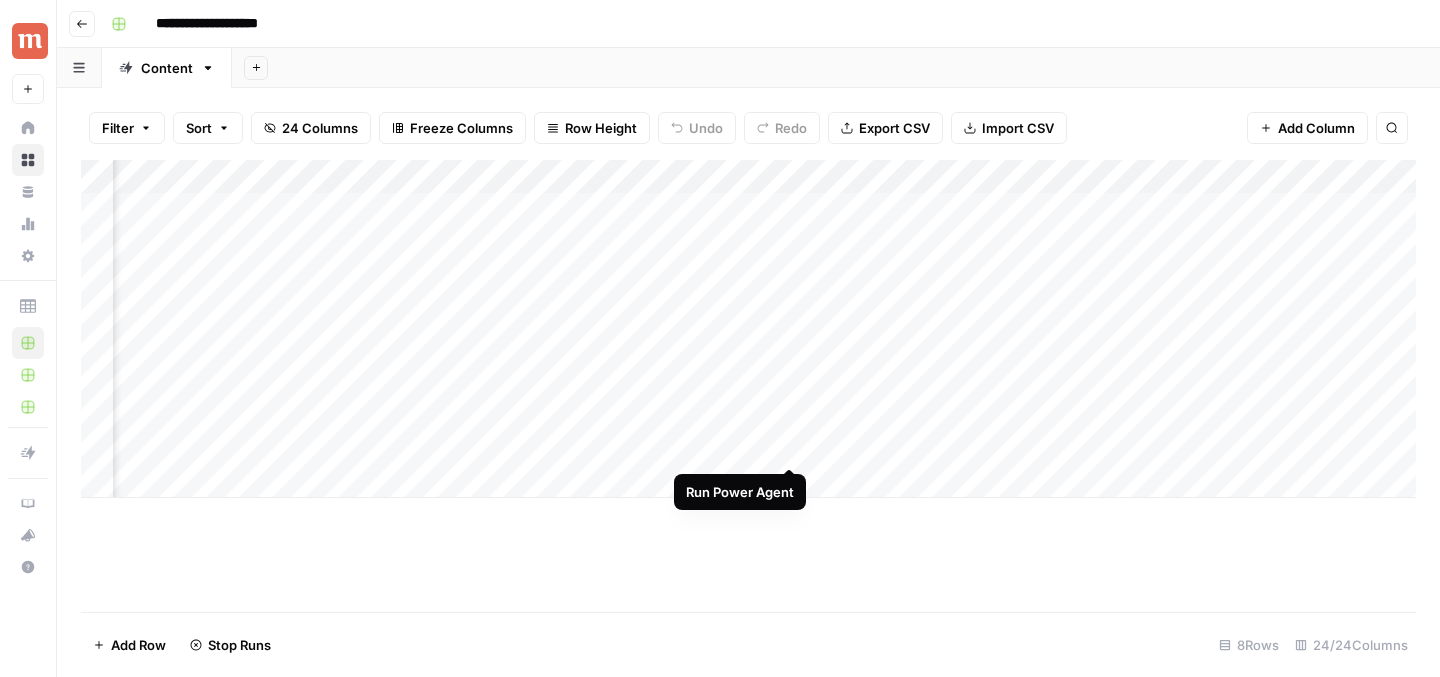 click on "Add Column" at bounding box center [748, 329] 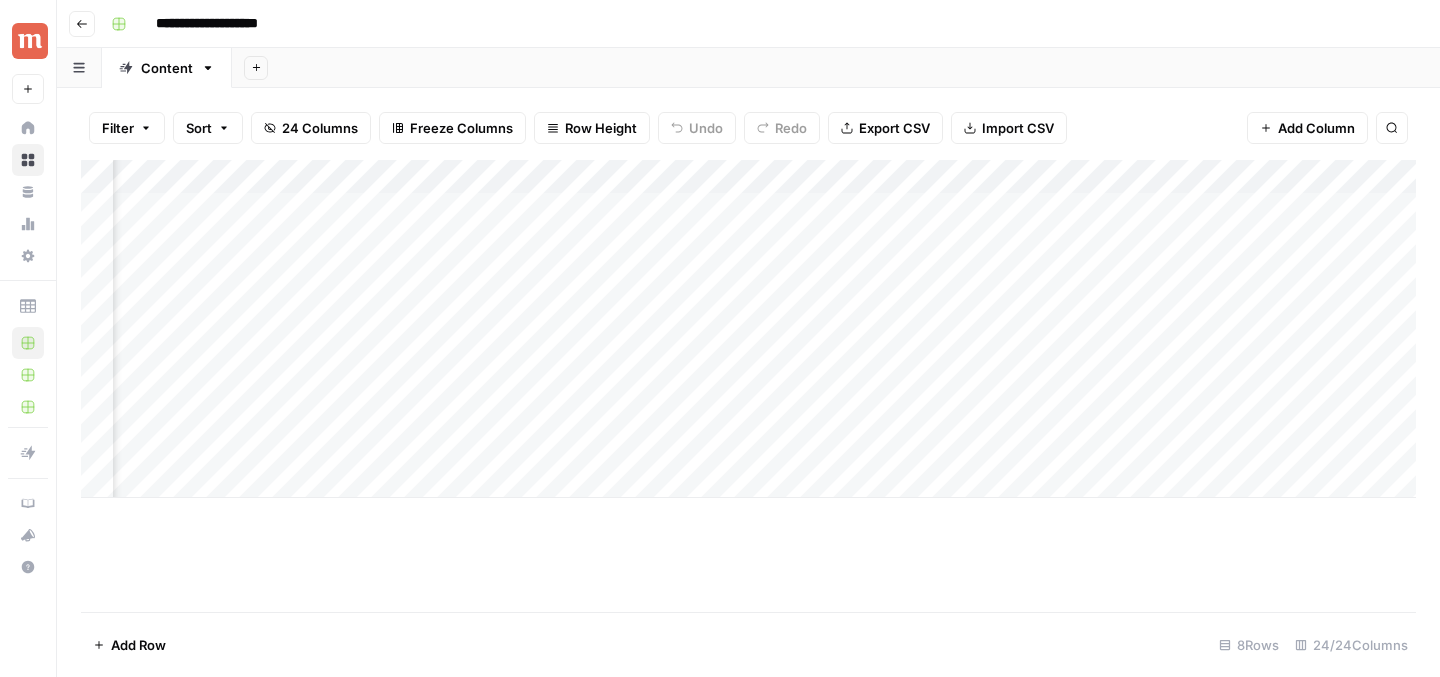 scroll, scrollTop: 0, scrollLeft: 1622, axis: horizontal 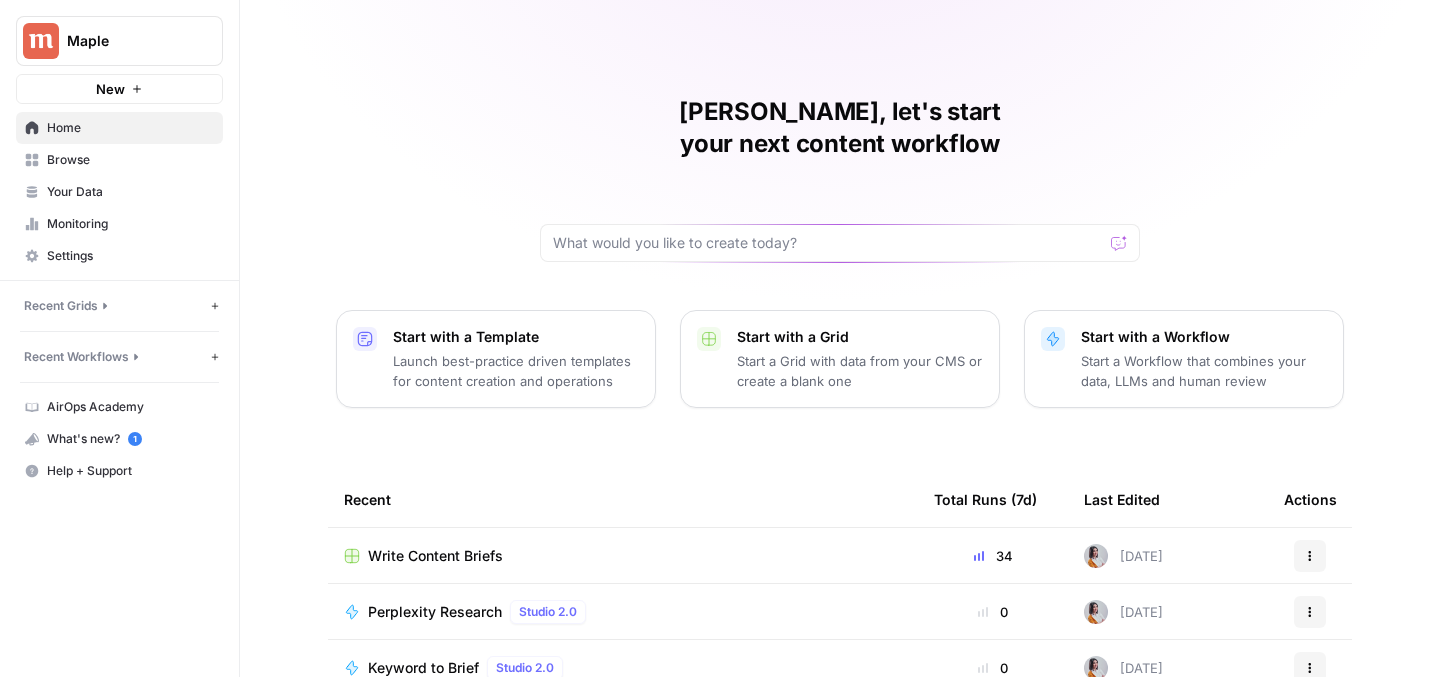 click on "Write Content Briefs" at bounding box center [435, 556] 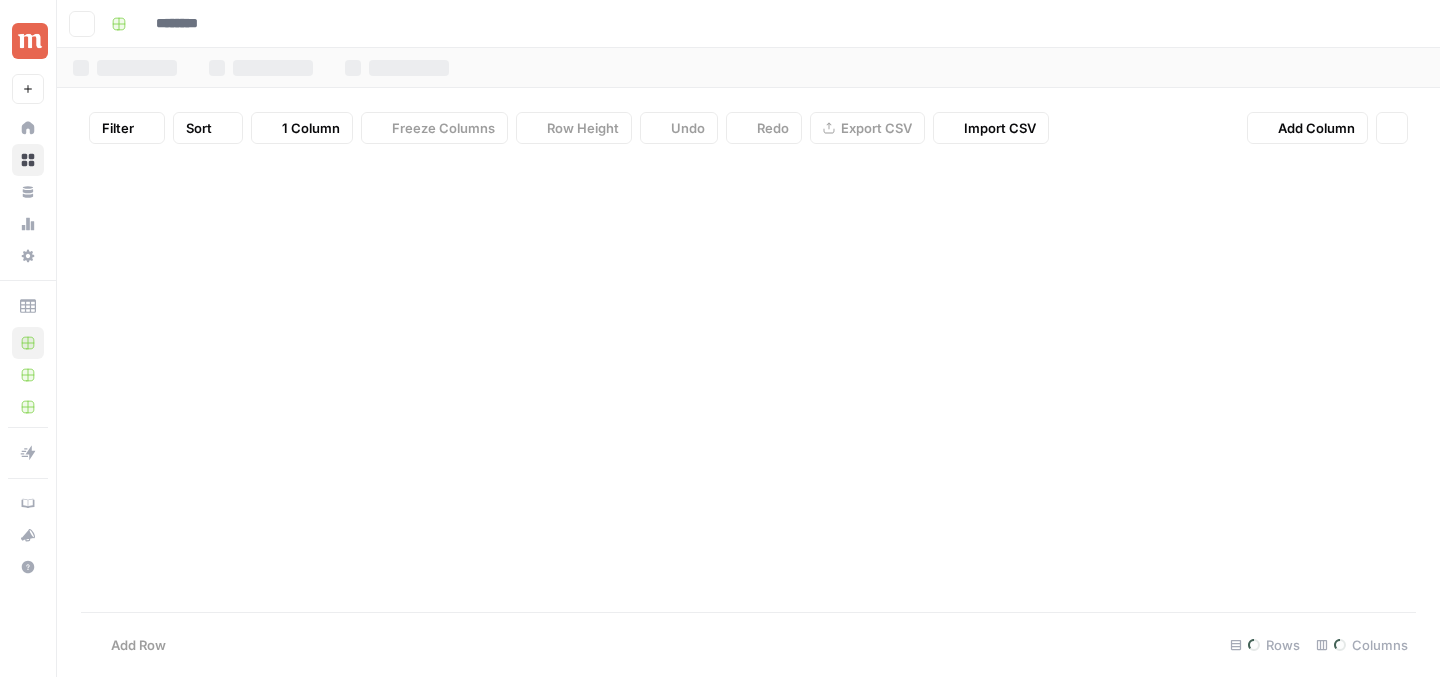 type on "**********" 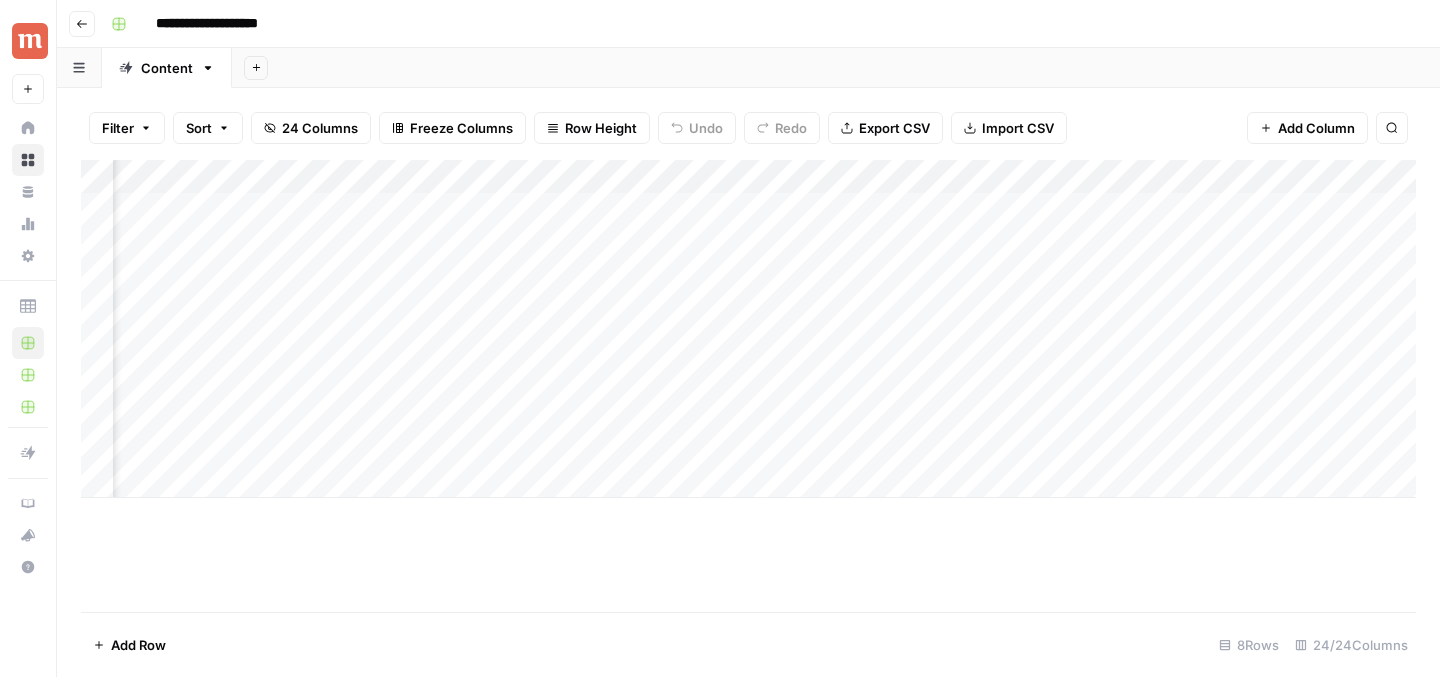 scroll, scrollTop: 0, scrollLeft: 1631, axis: horizontal 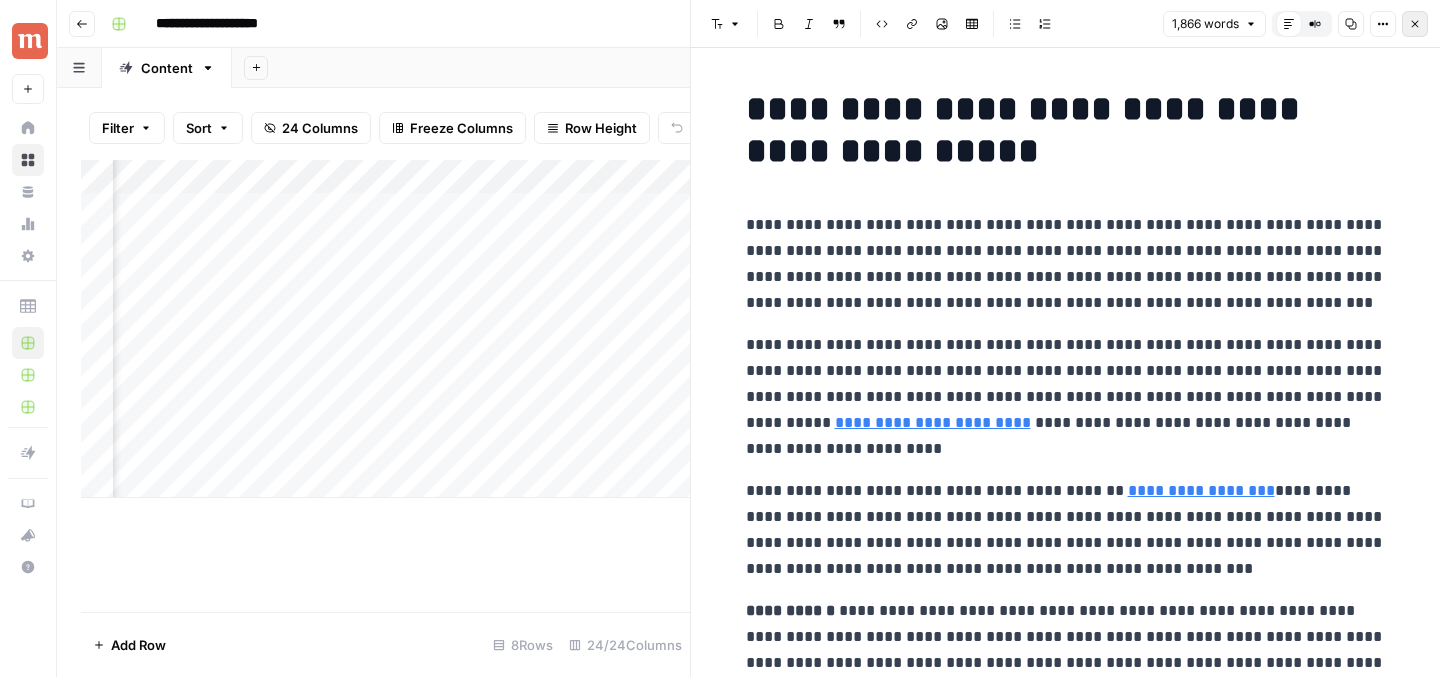 click 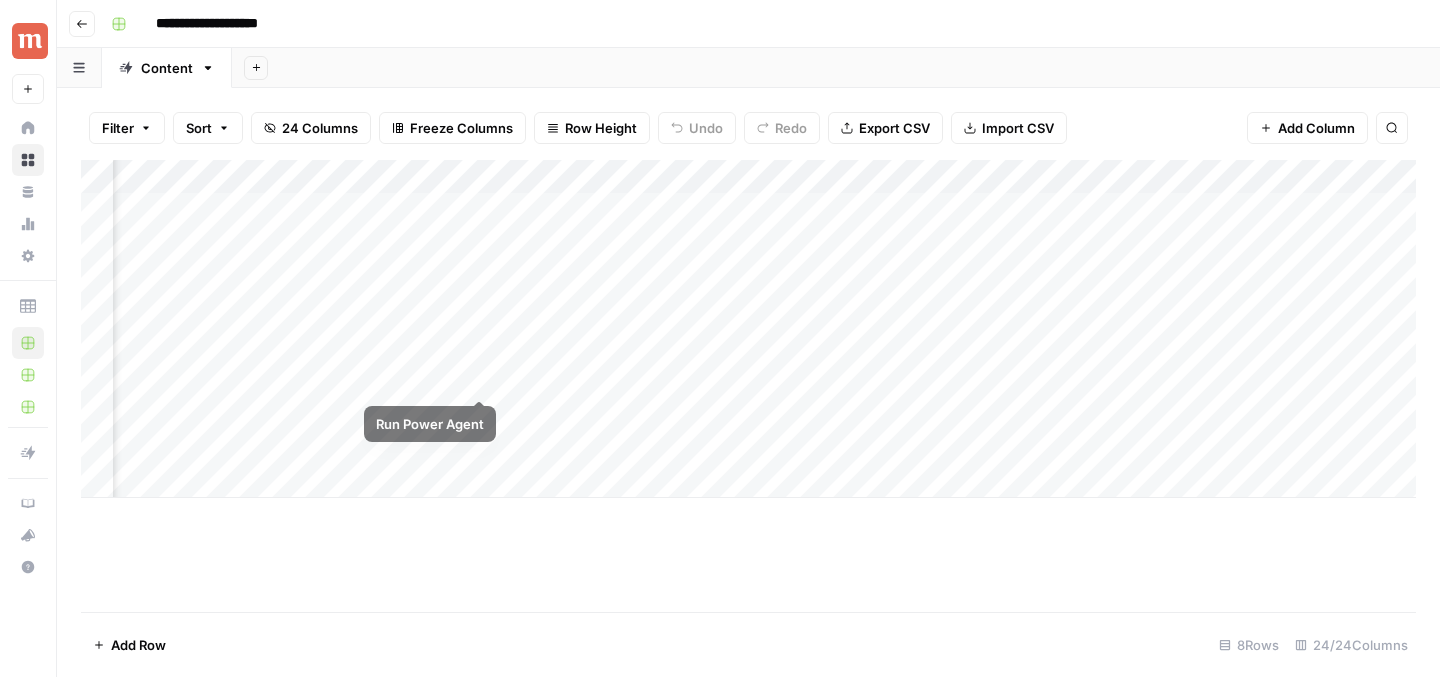 click on "Add Column" at bounding box center (748, 329) 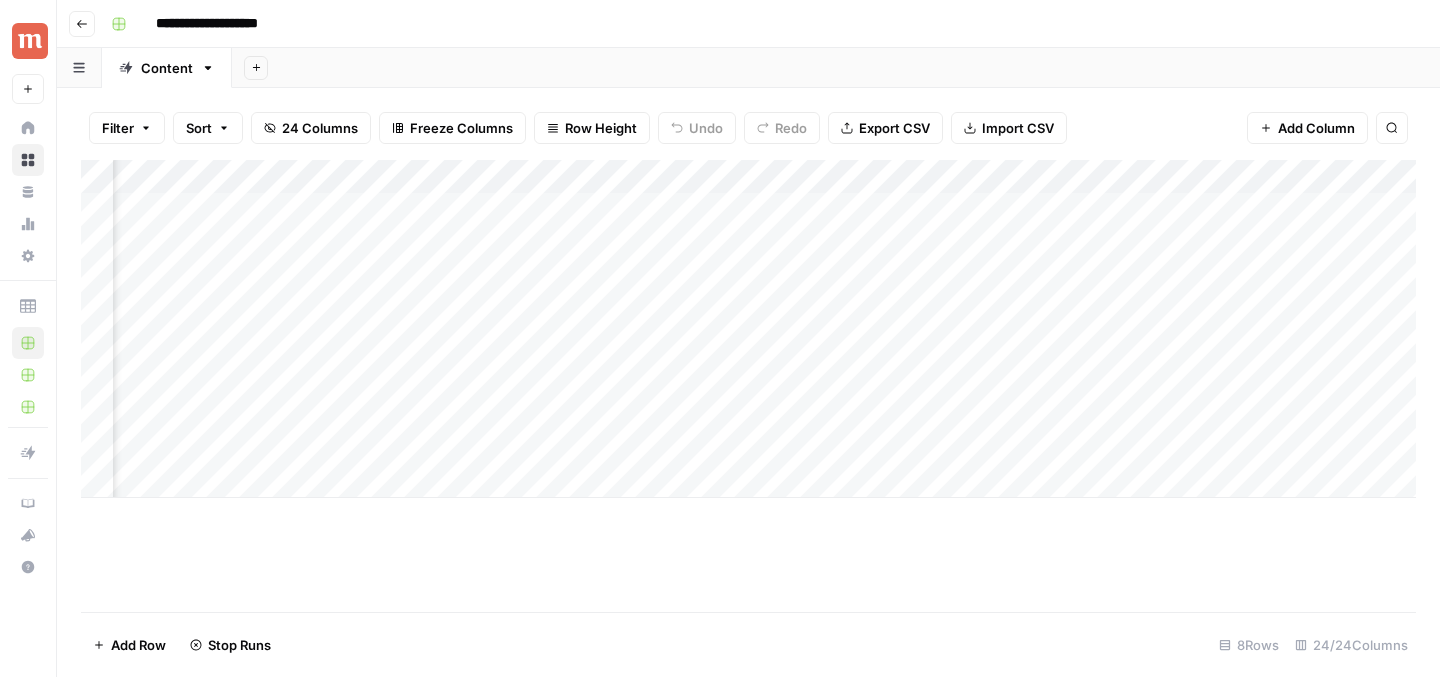 scroll, scrollTop: 0, scrollLeft: 1584, axis: horizontal 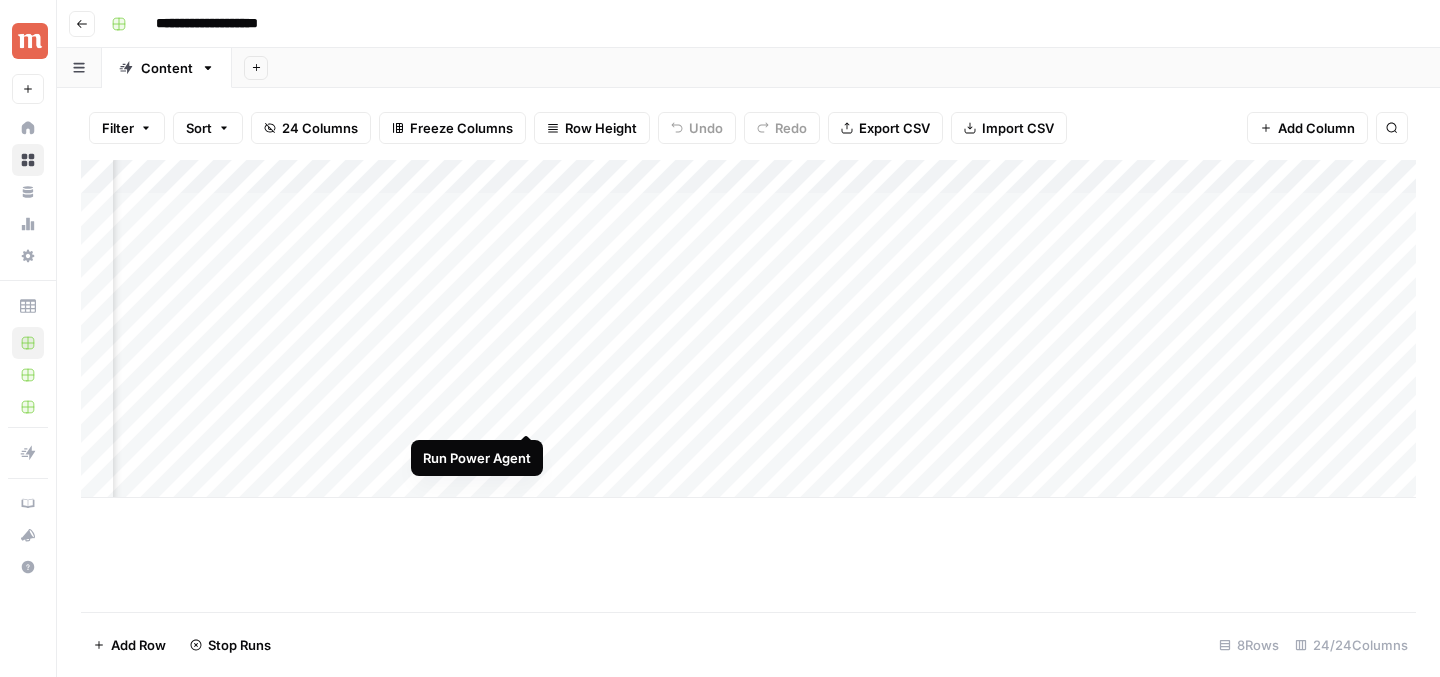 click on "Add Column" at bounding box center [748, 329] 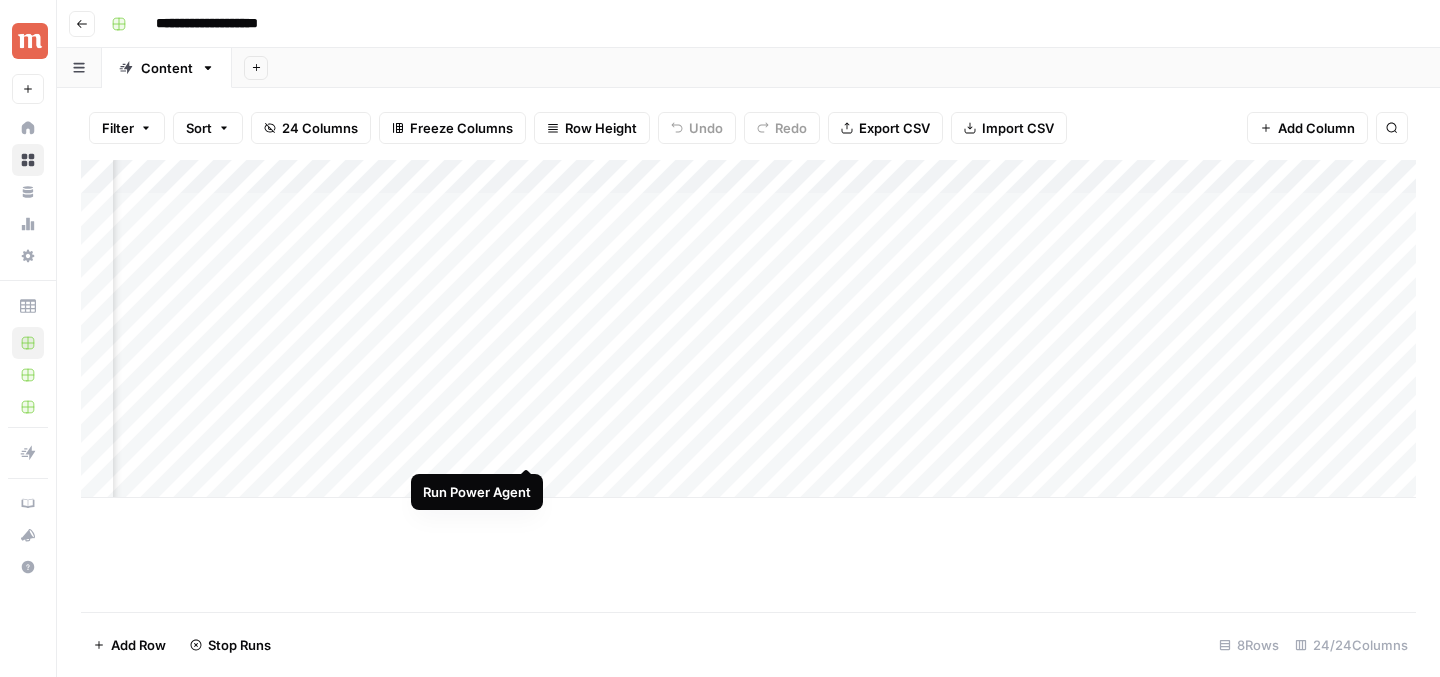 click on "Add Column" at bounding box center [748, 329] 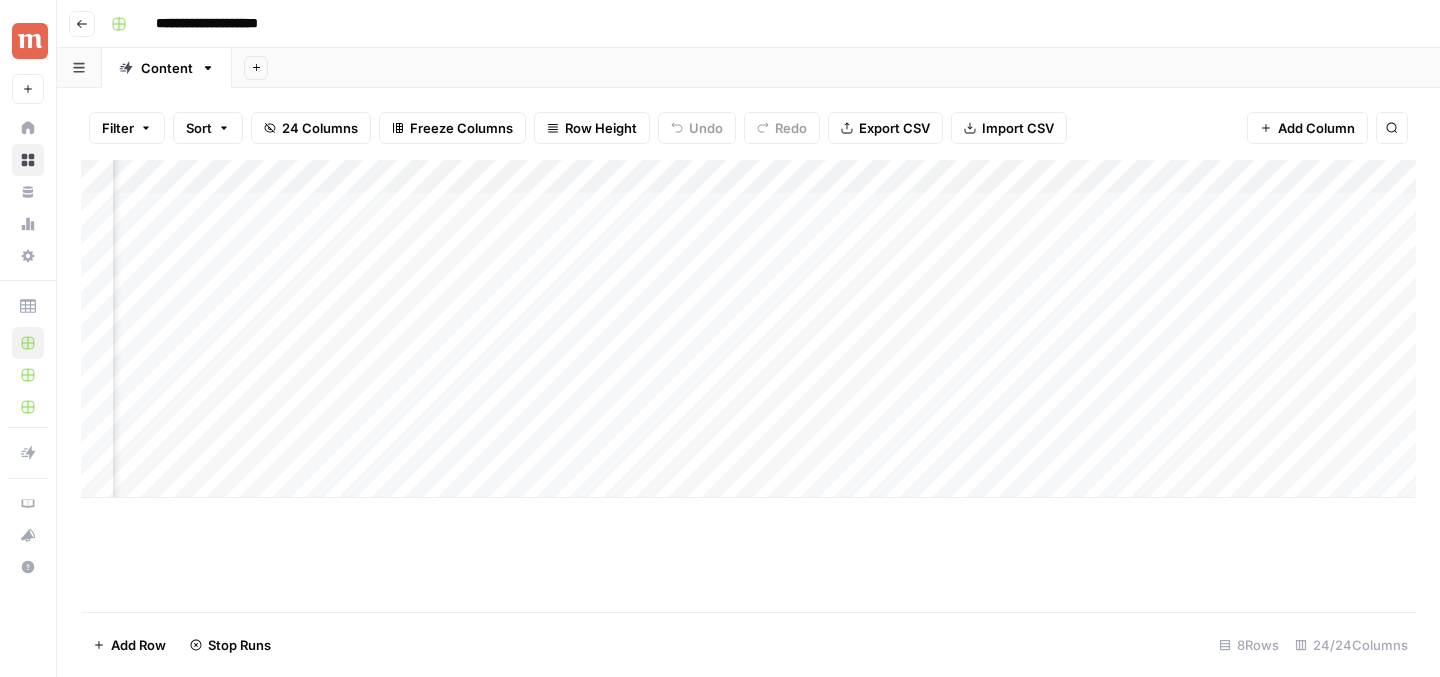 scroll, scrollTop: 0, scrollLeft: 1483, axis: horizontal 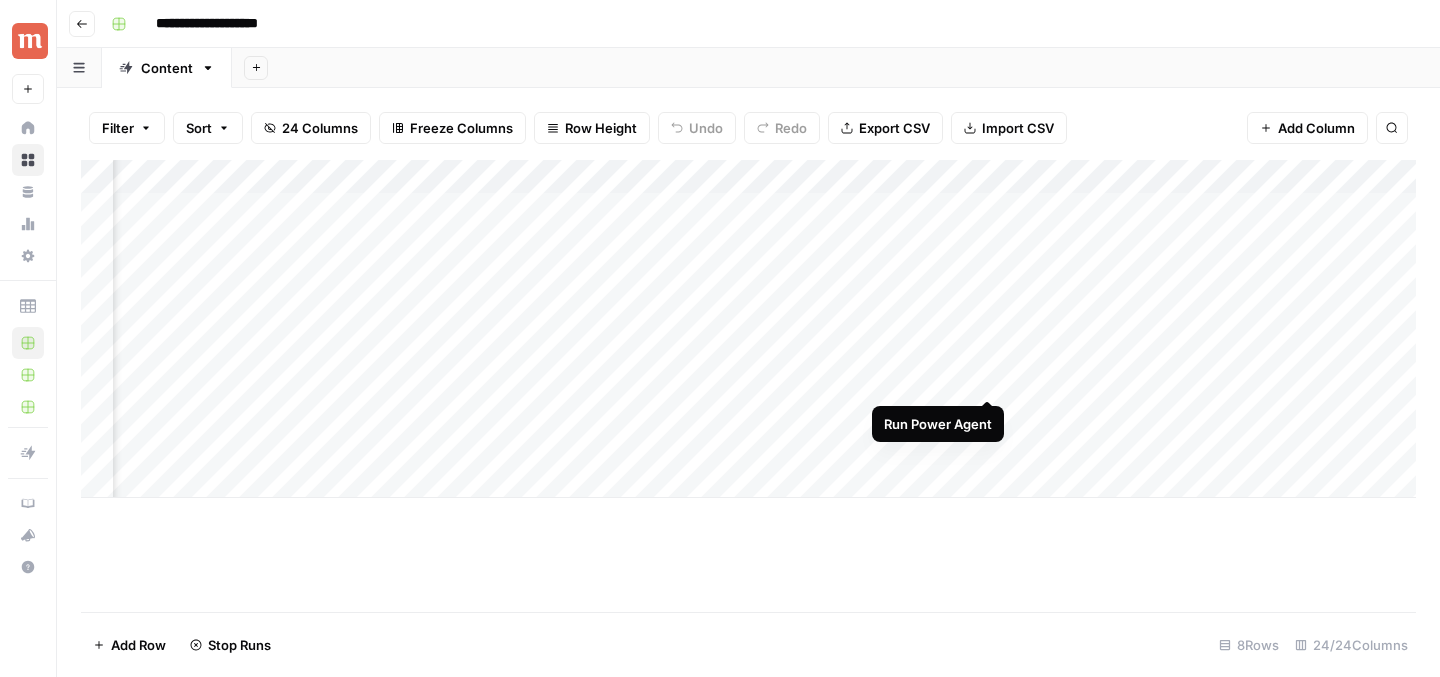 click on "Add Column" at bounding box center [748, 329] 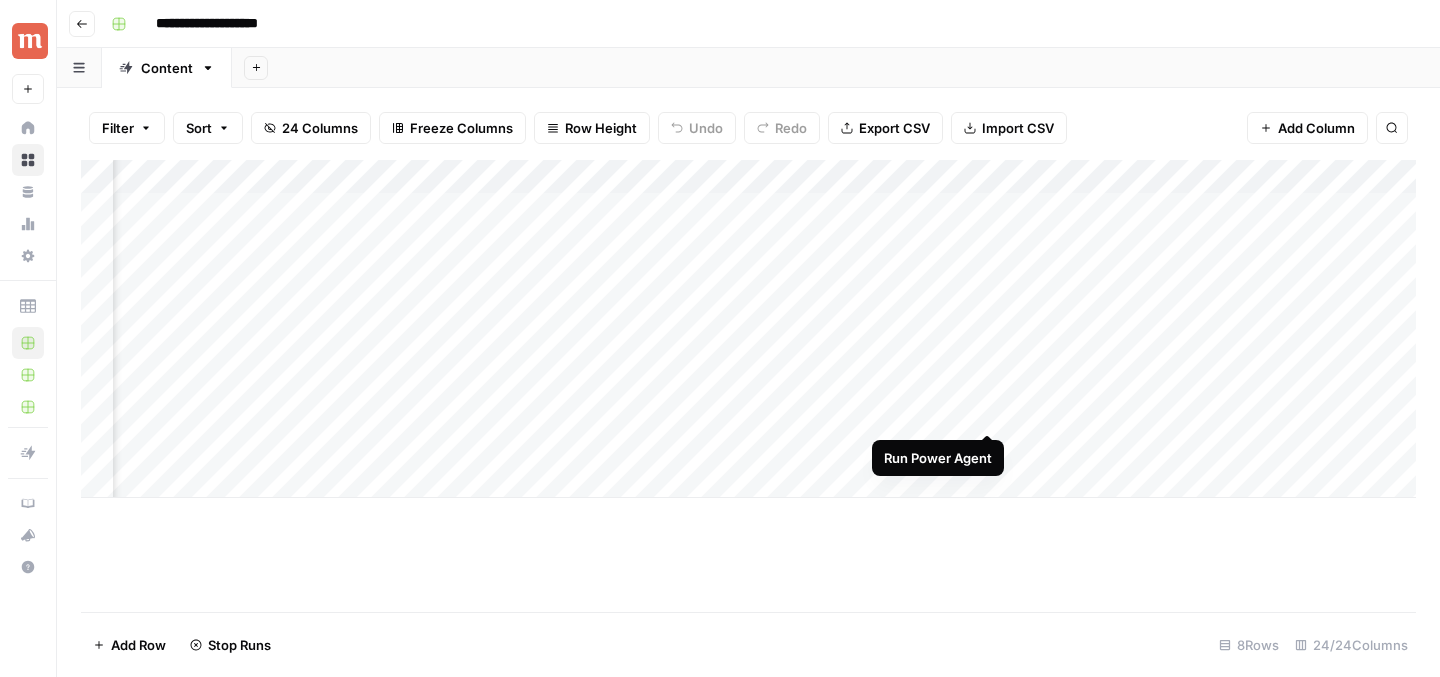 click on "Add Column" at bounding box center (748, 329) 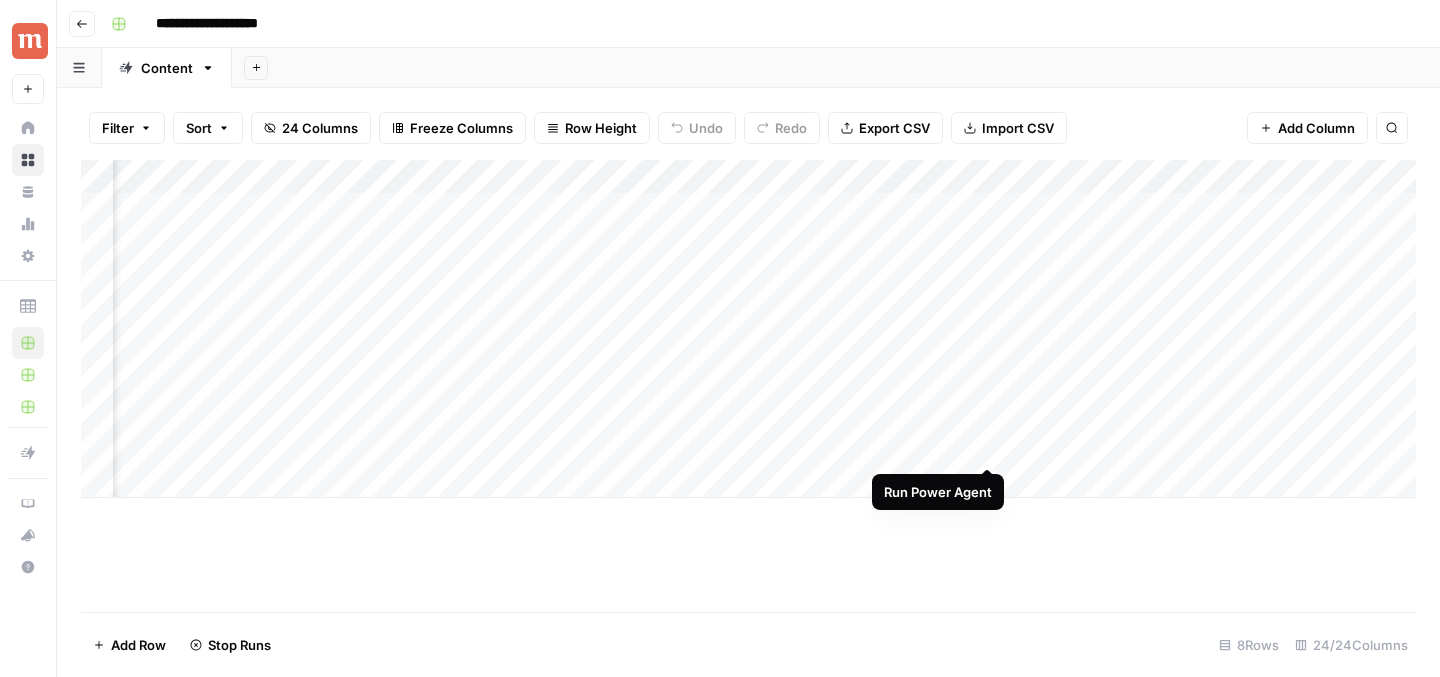 click on "Add Column" at bounding box center (748, 329) 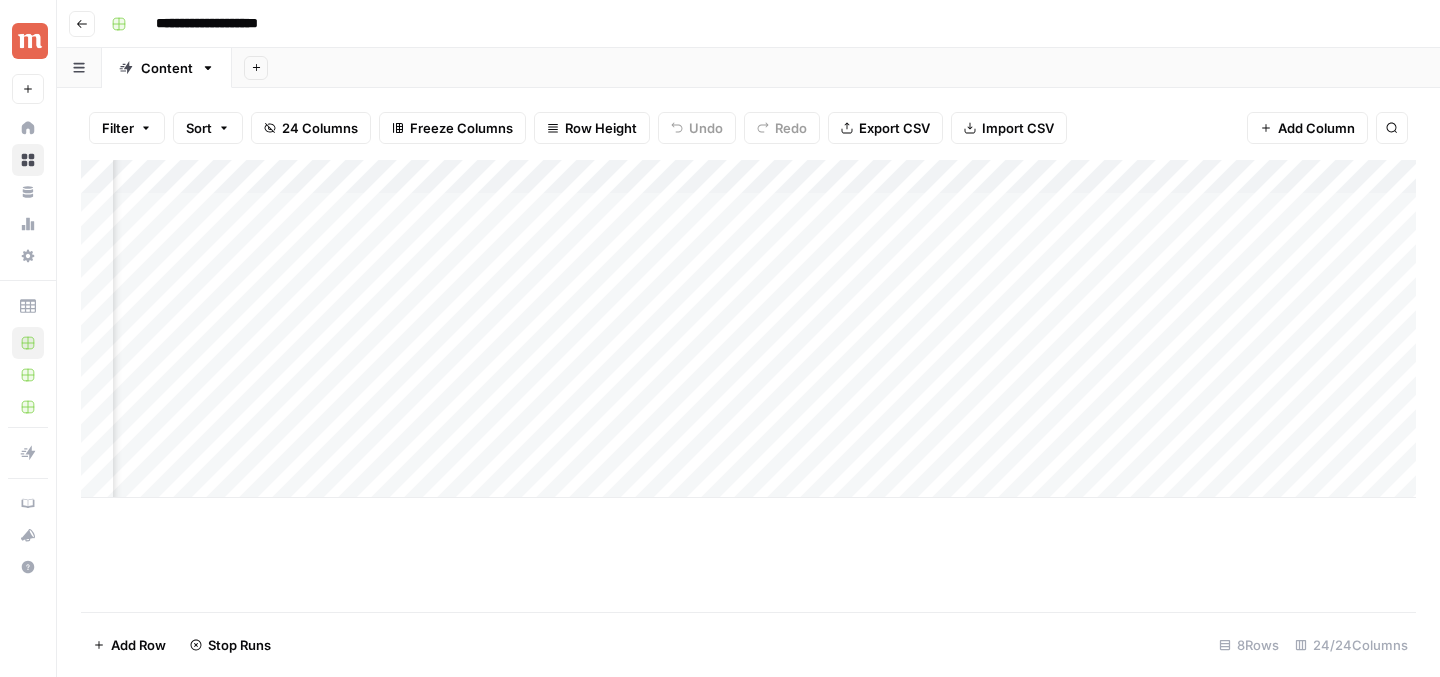 scroll, scrollTop: 0, scrollLeft: 1538, axis: horizontal 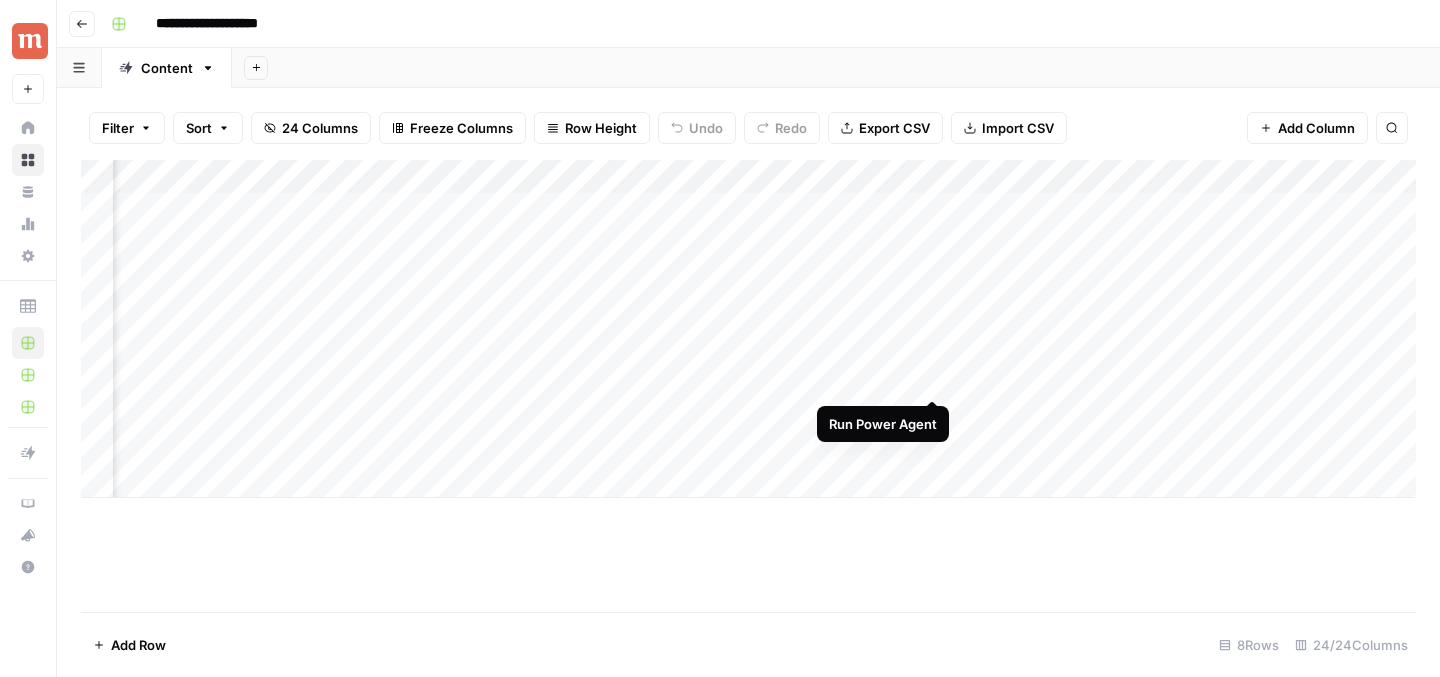 click on "Add Column" at bounding box center (748, 329) 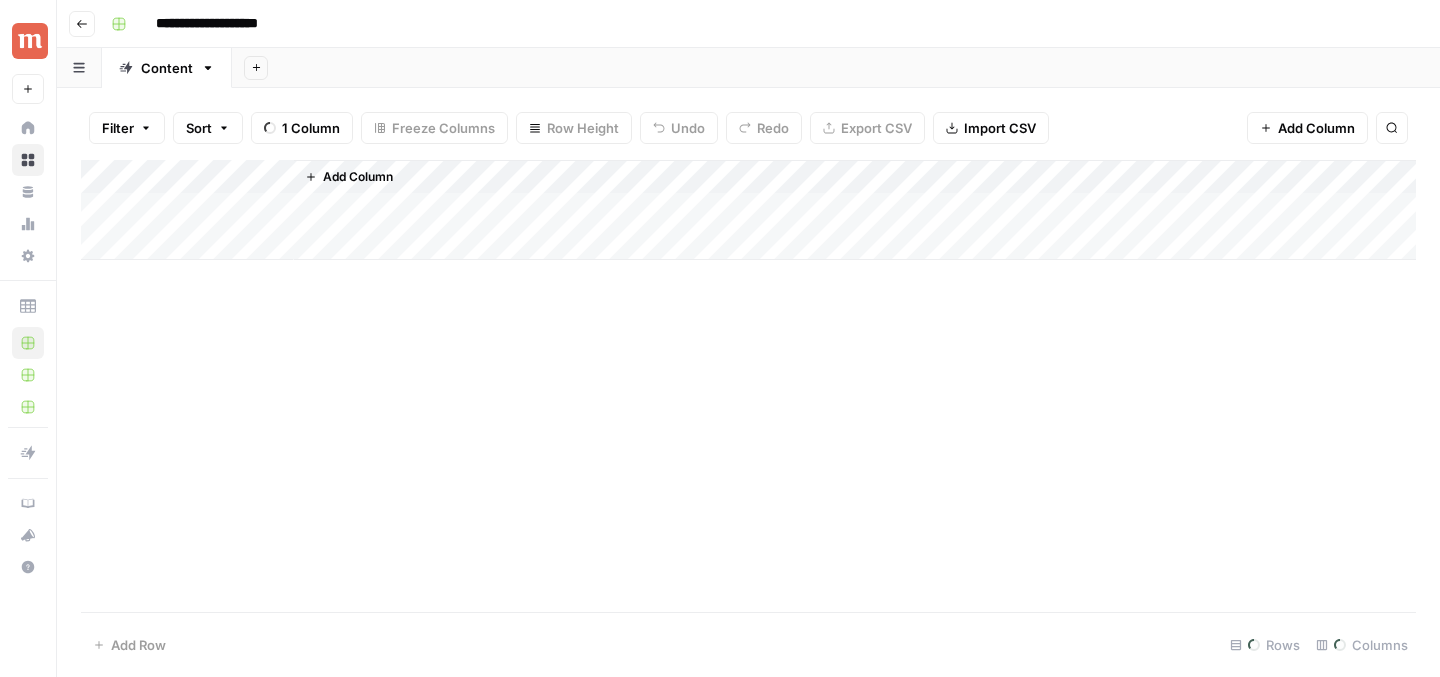 scroll, scrollTop: 0, scrollLeft: 0, axis: both 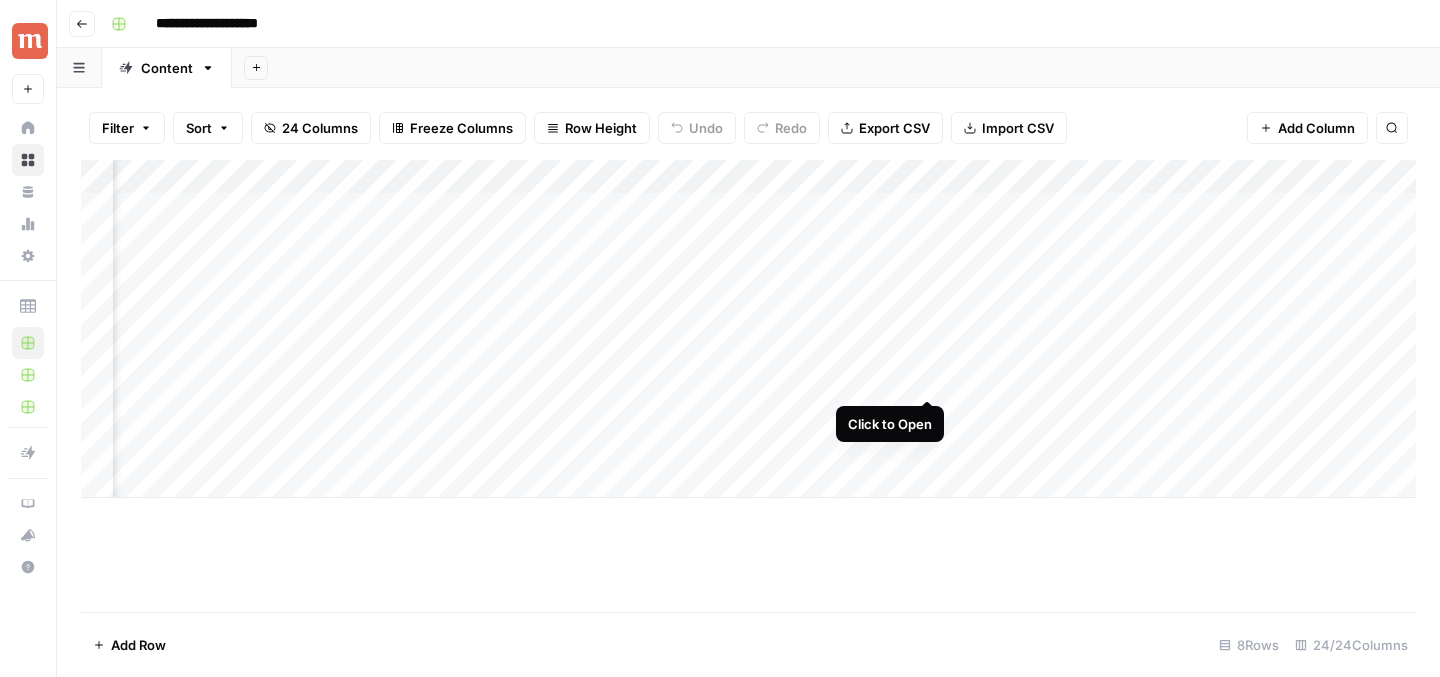 click on "Add Column" at bounding box center [748, 329] 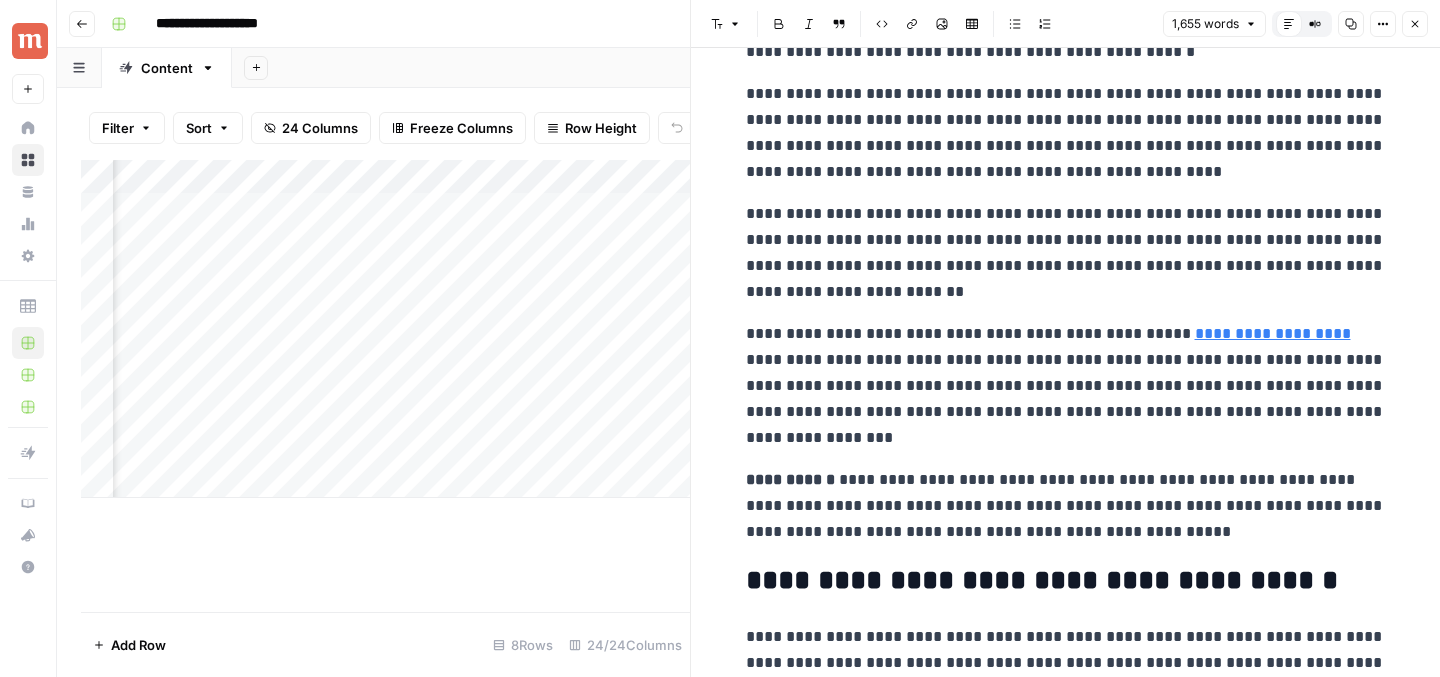 scroll, scrollTop: 290, scrollLeft: 0, axis: vertical 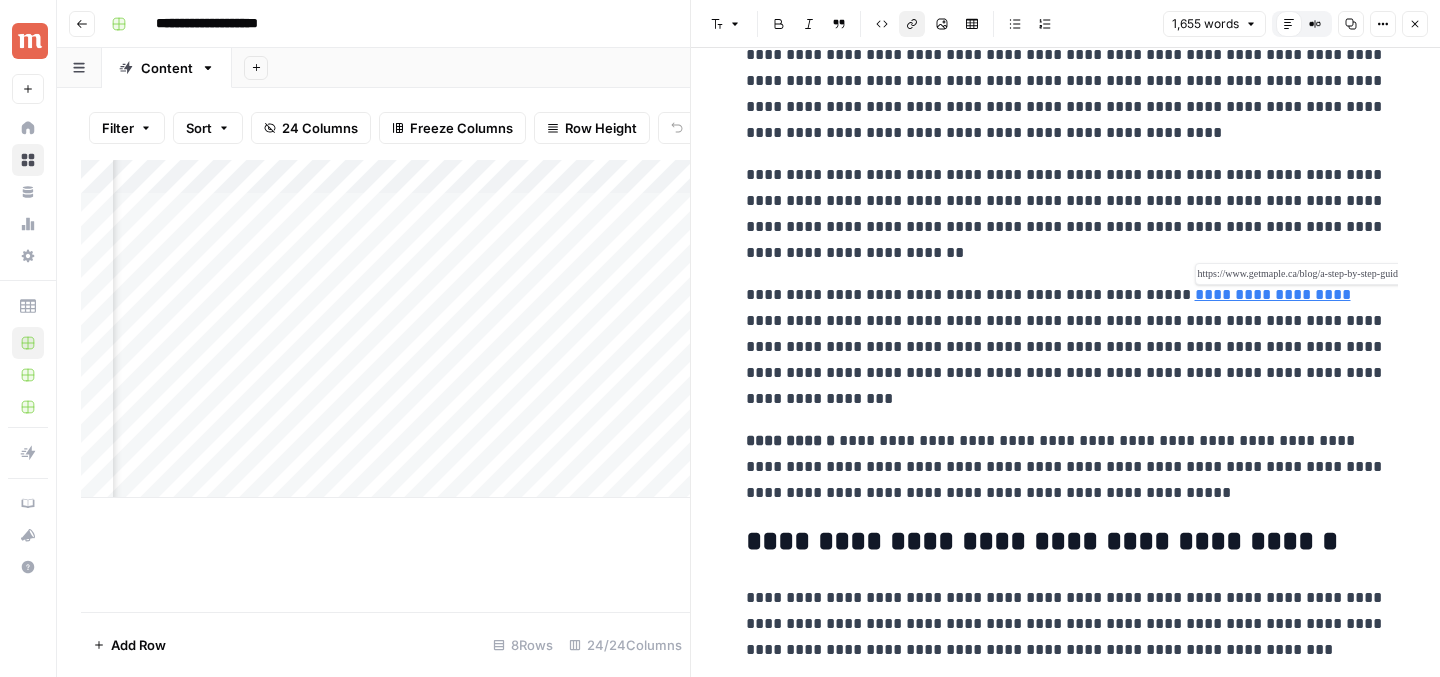 click on "**********" at bounding box center (1273, 294) 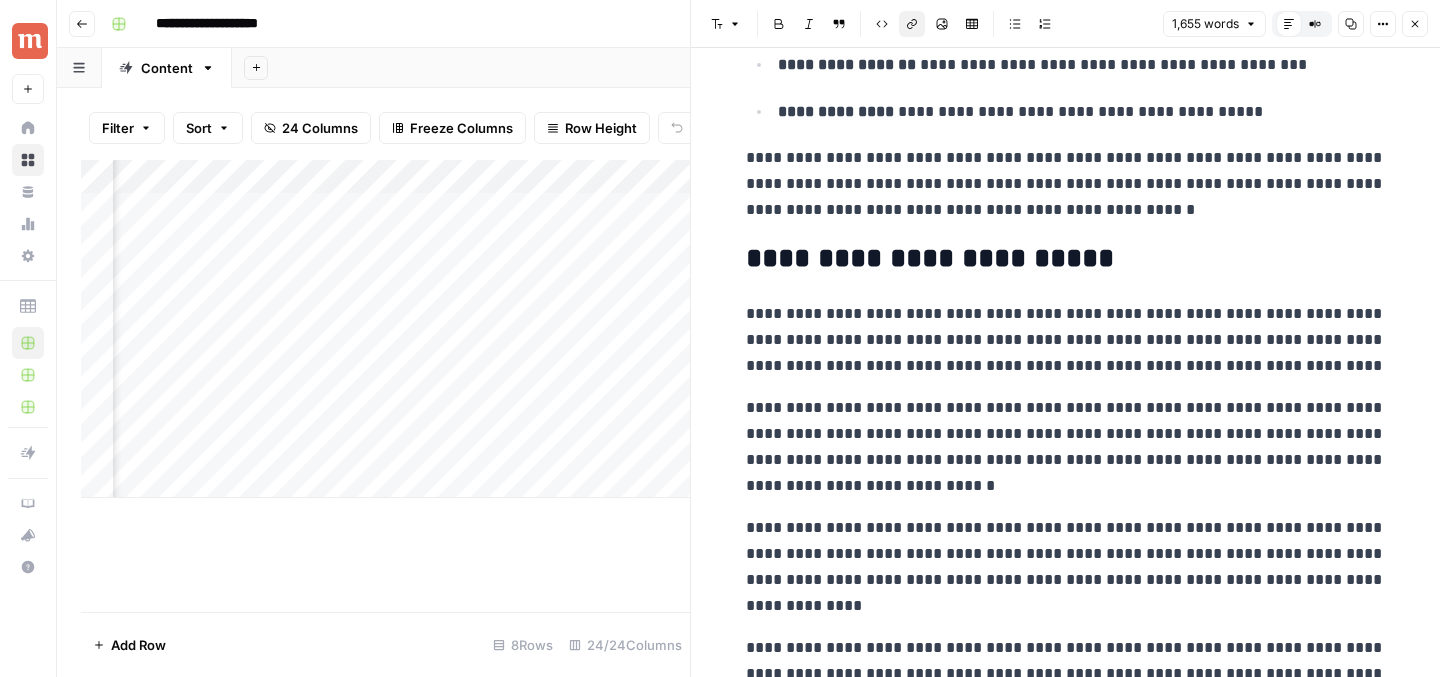 scroll, scrollTop: 4115, scrollLeft: 0, axis: vertical 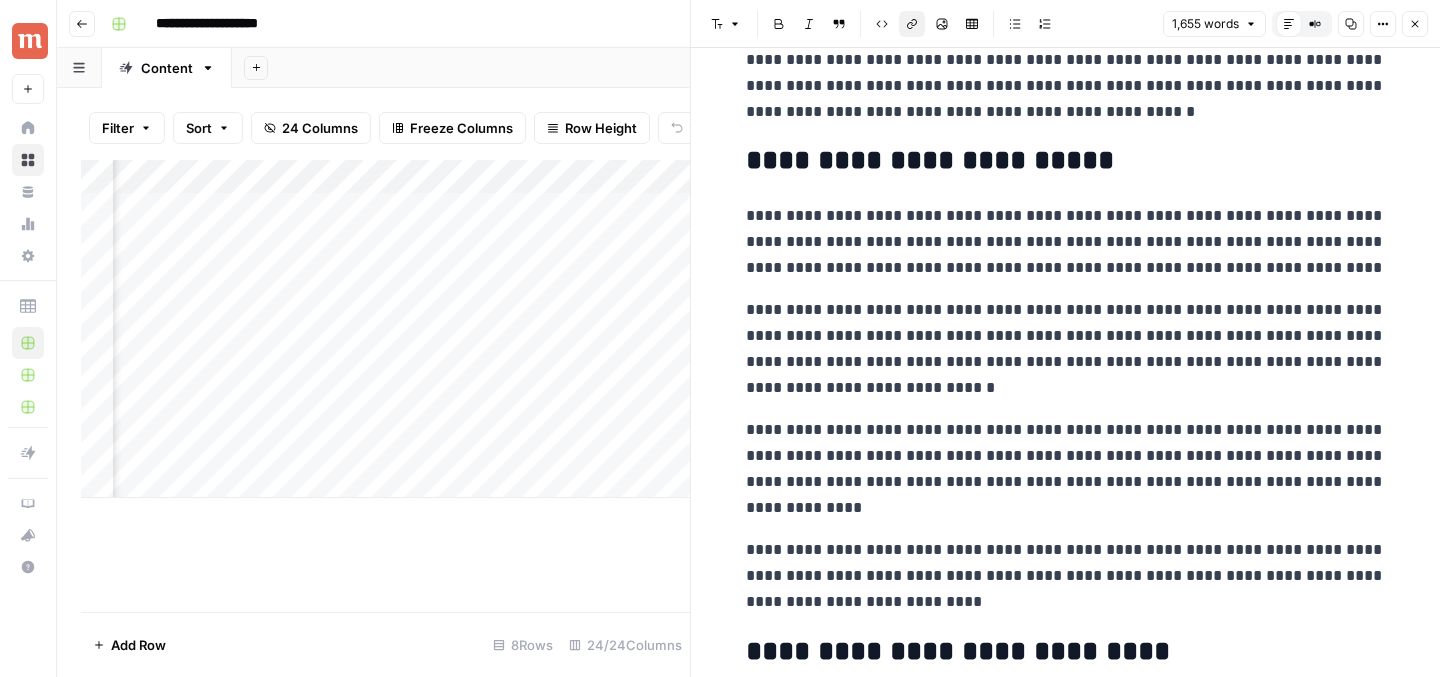 click on "**********" at bounding box center [1066, 469] 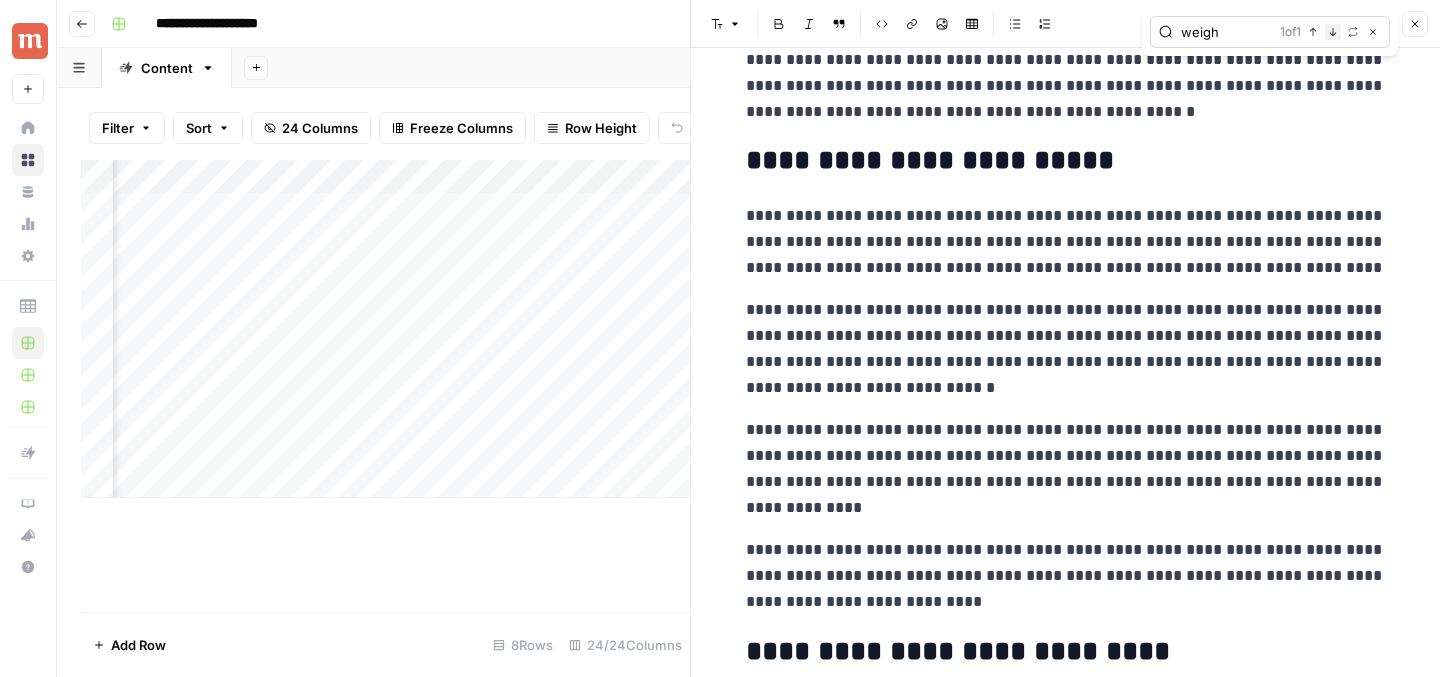 type on "weigh" 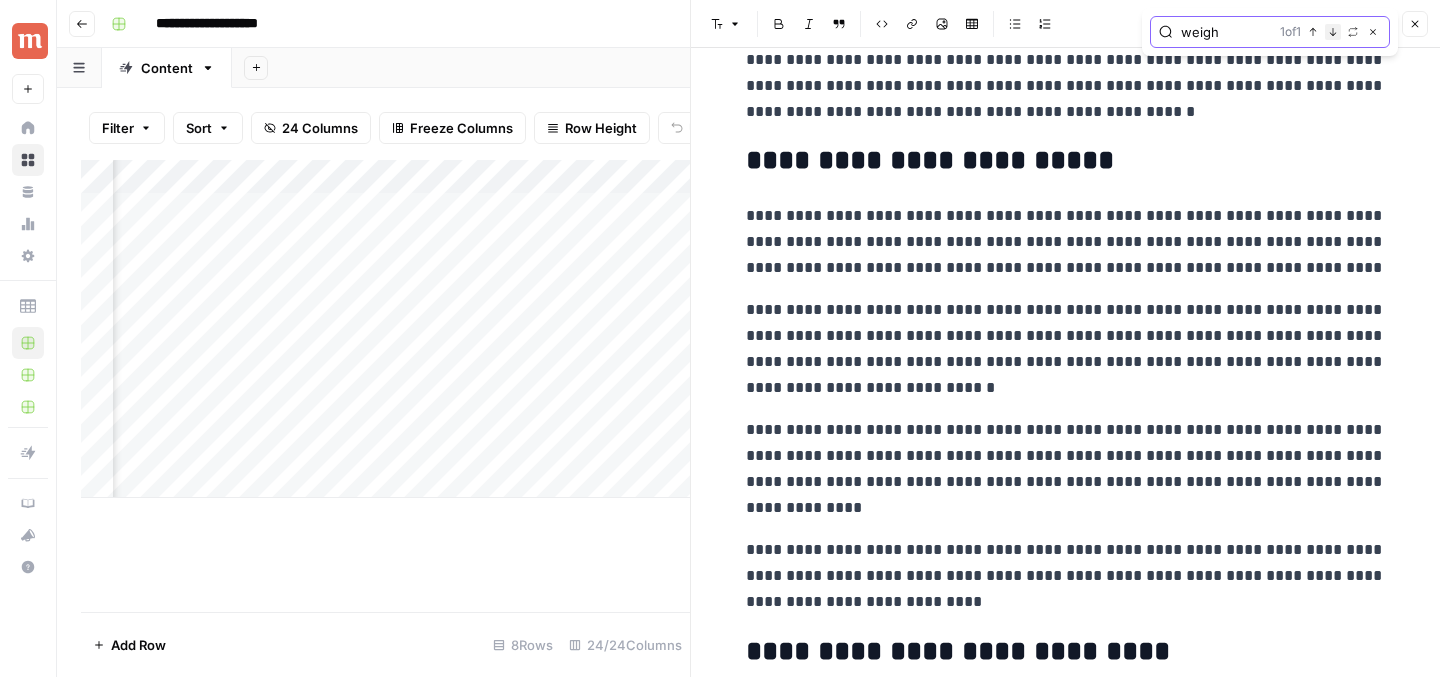 click 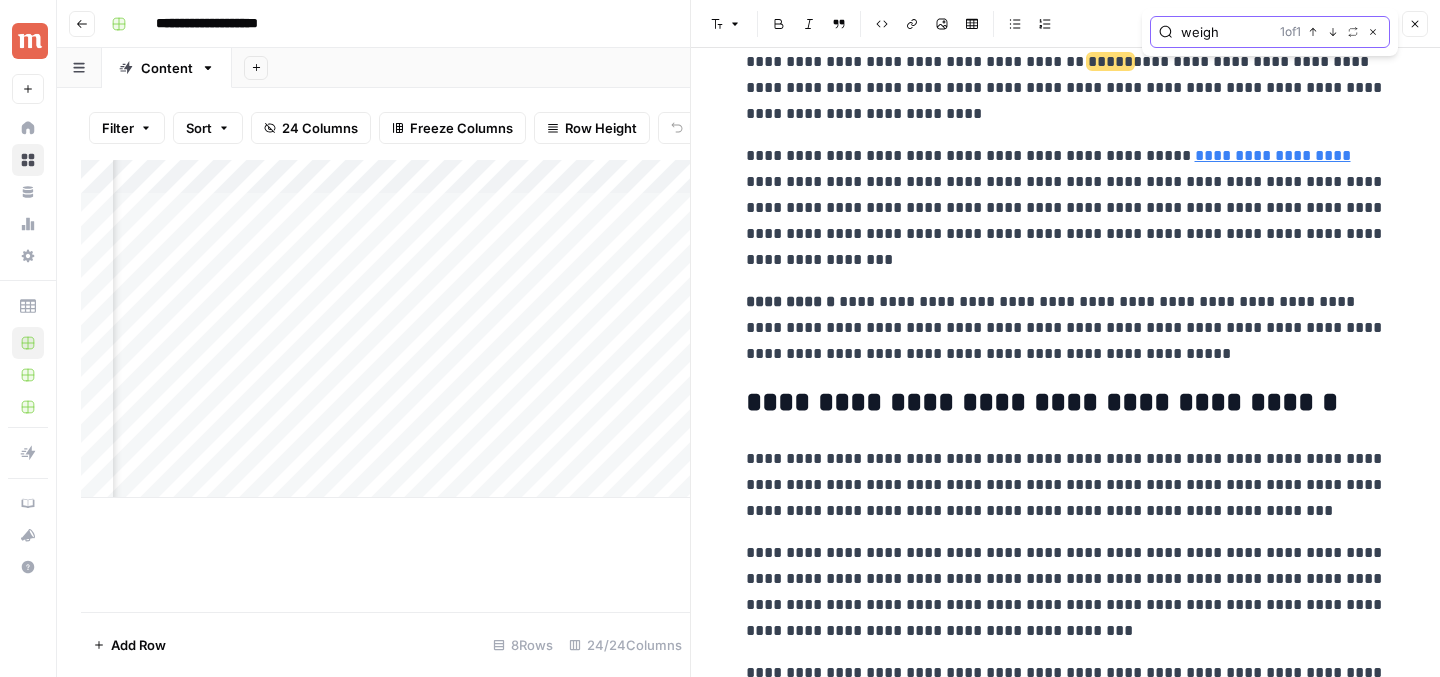 scroll, scrollTop: 413, scrollLeft: 0, axis: vertical 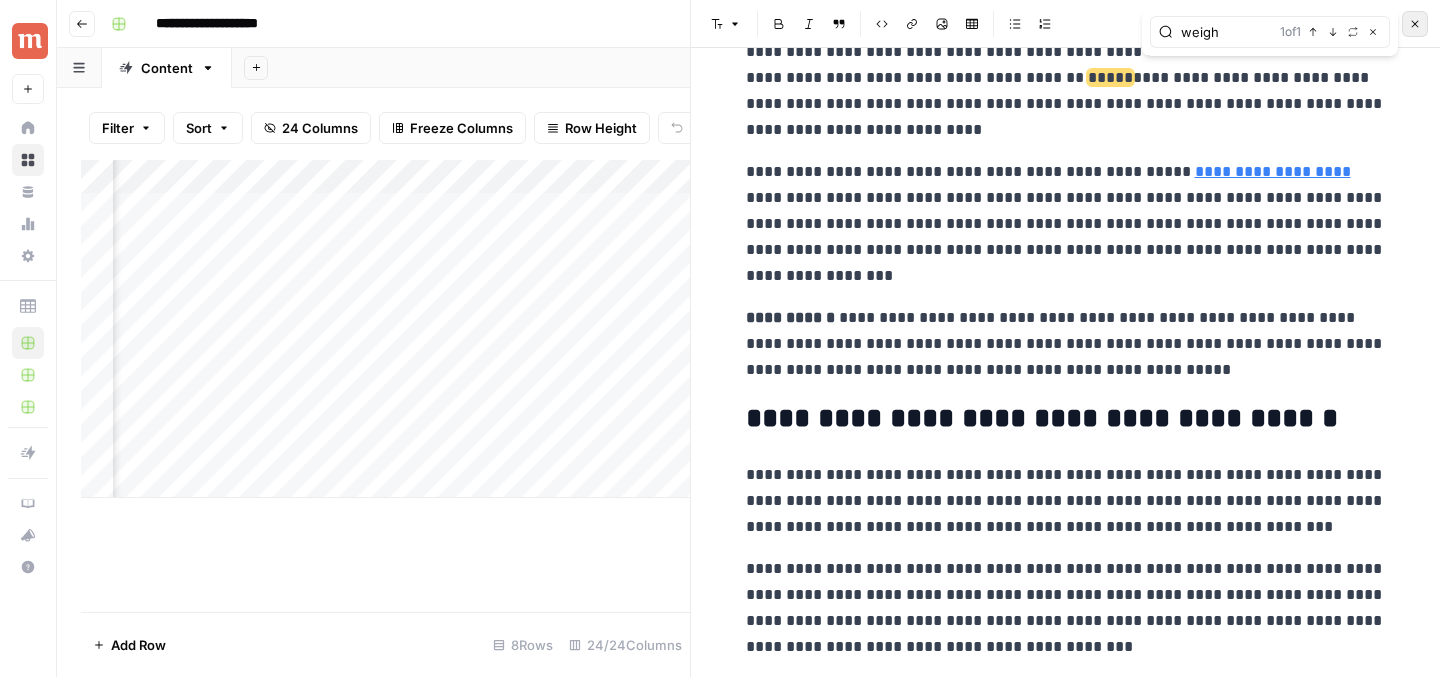 click 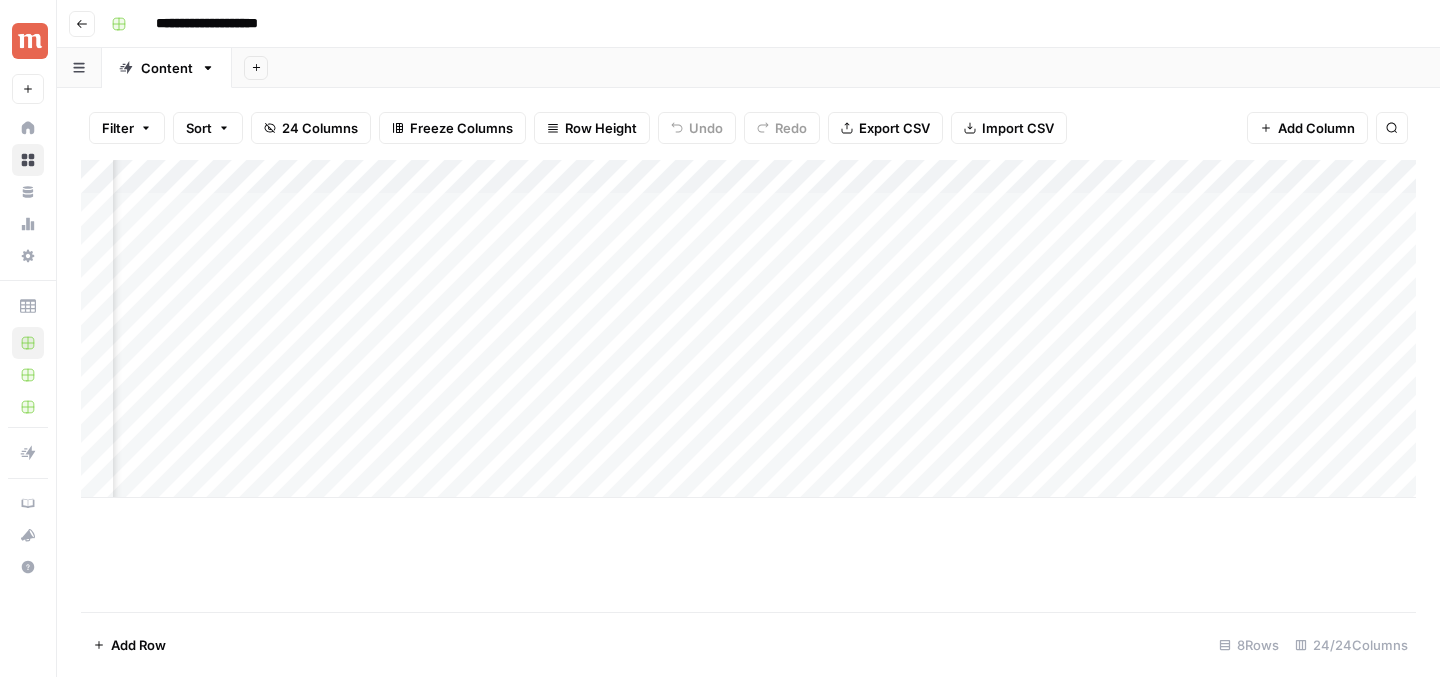 scroll, scrollTop: 0, scrollLeft: 1489, axis: horizontal 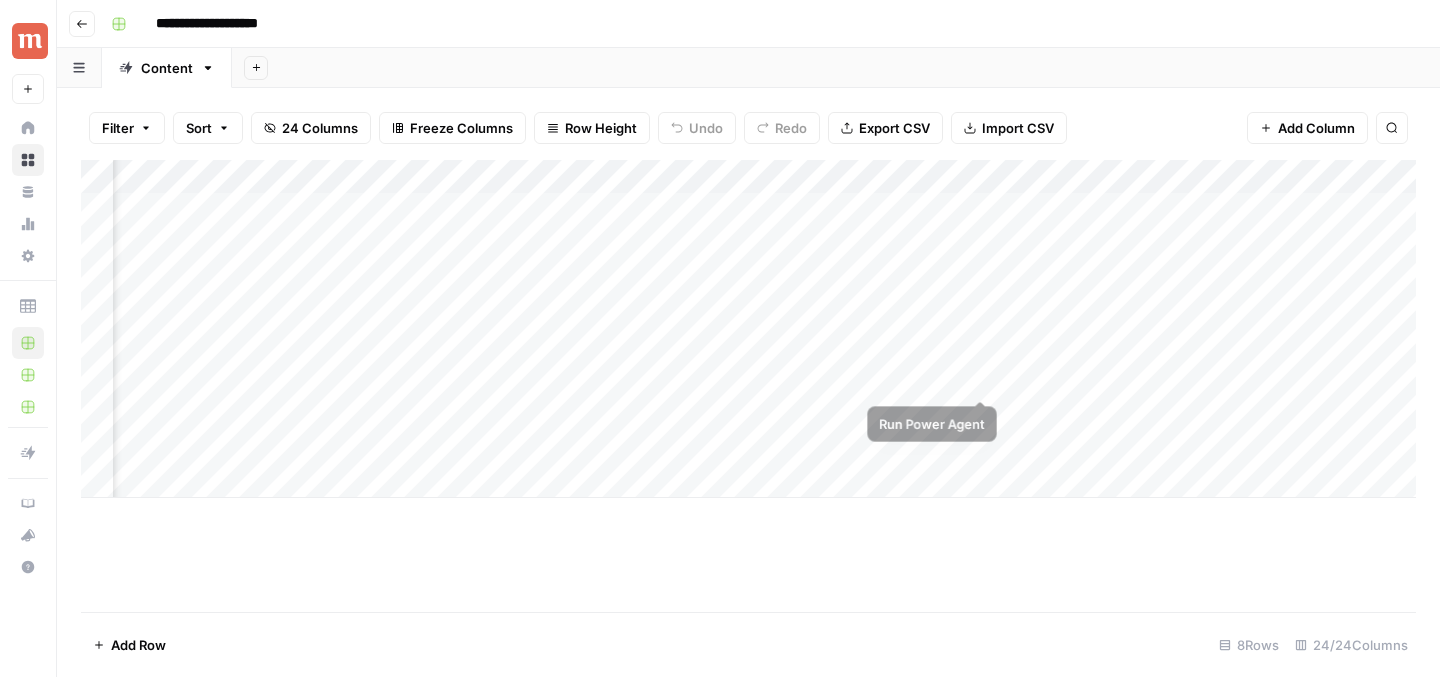 click on "Add Column" at bounding box center [748, 329] 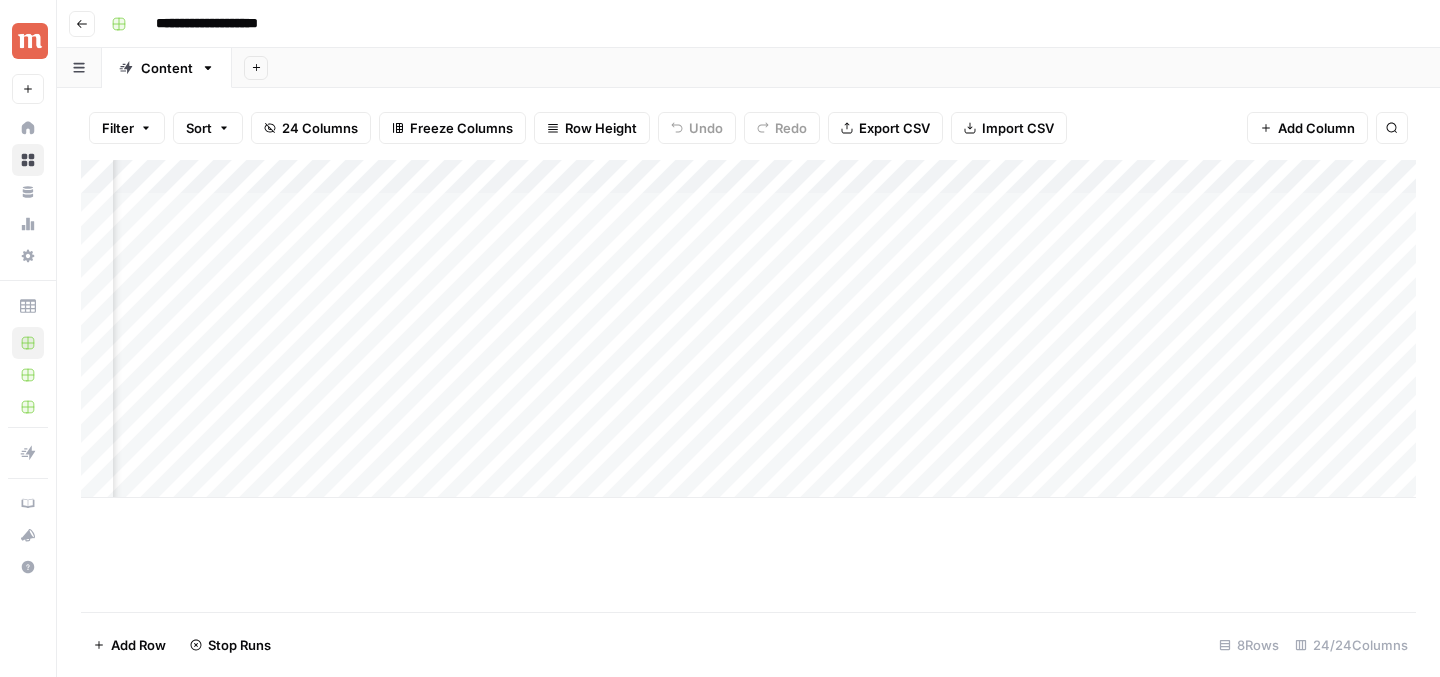 scroll, scrollTop: 0, scrollLeft: 1777, axis: horizontal 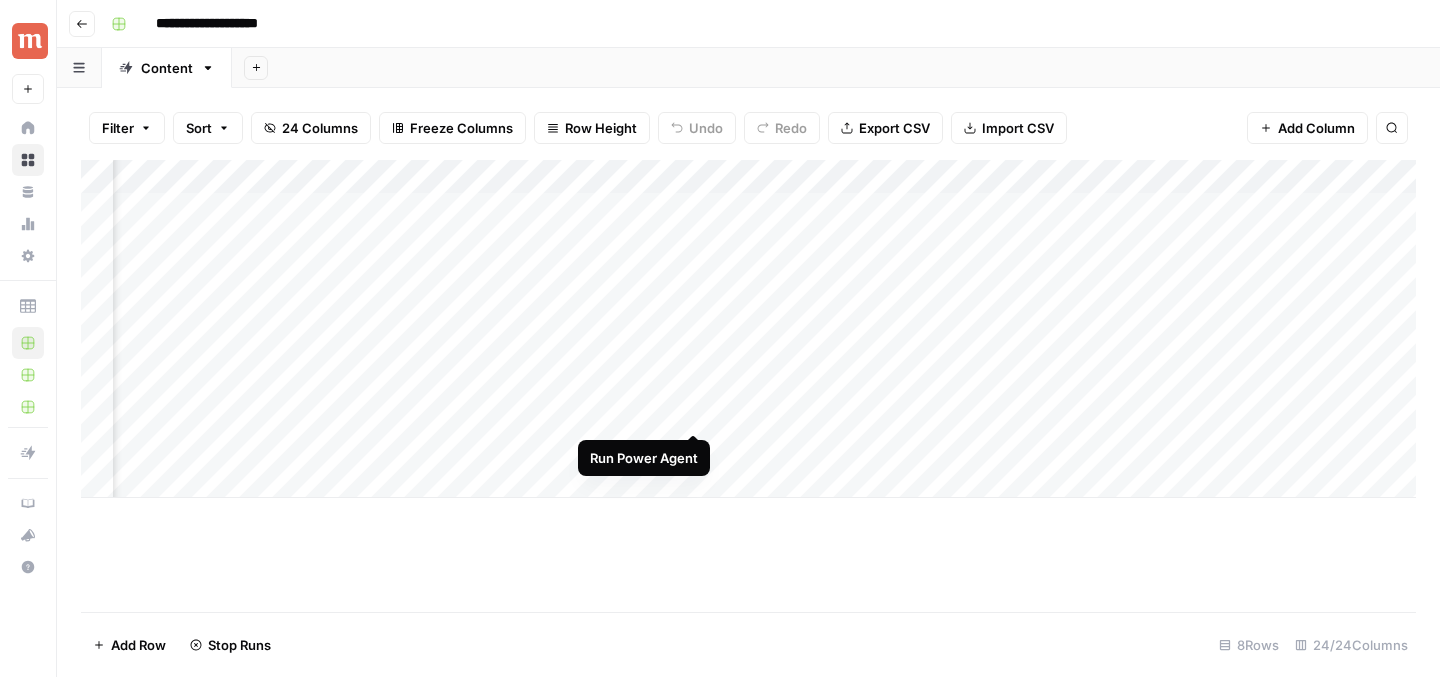 click on "Add Column" at bounding box center [748, 329] 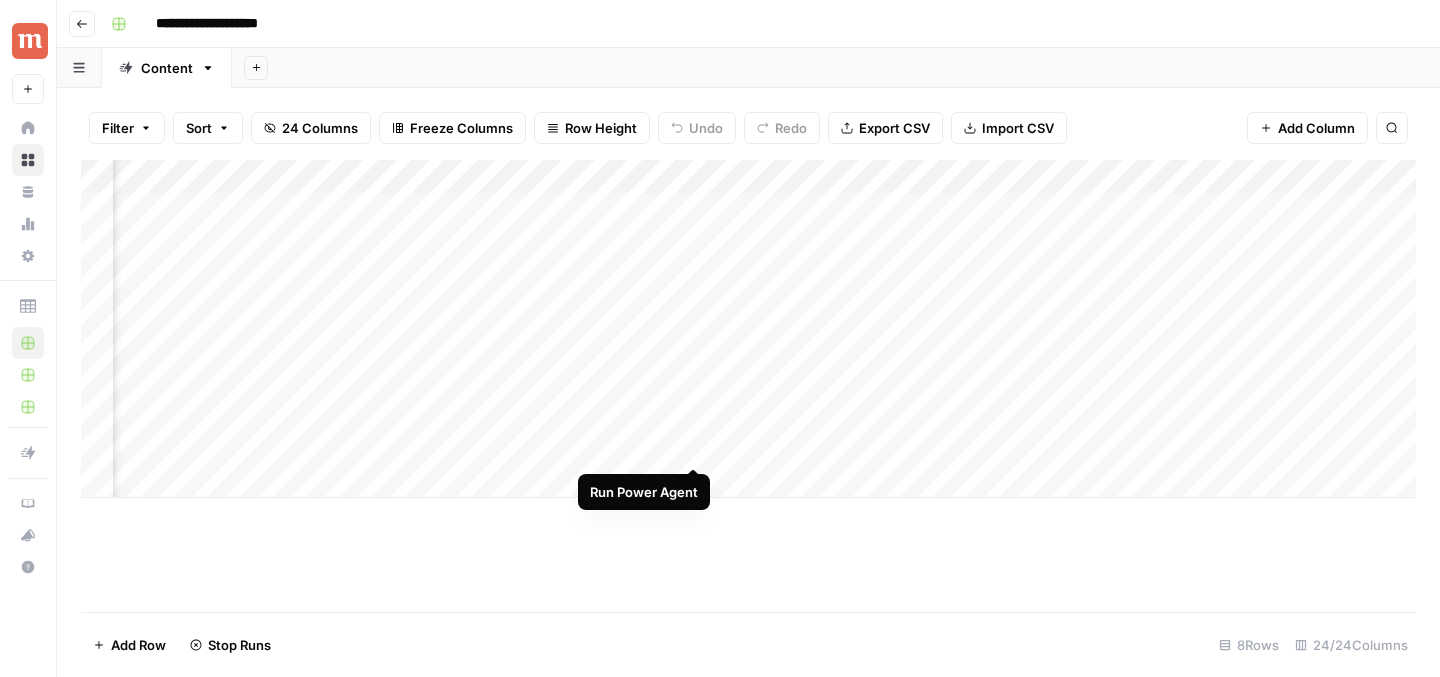 click on "Add Column" at bounding box center (748, 329) 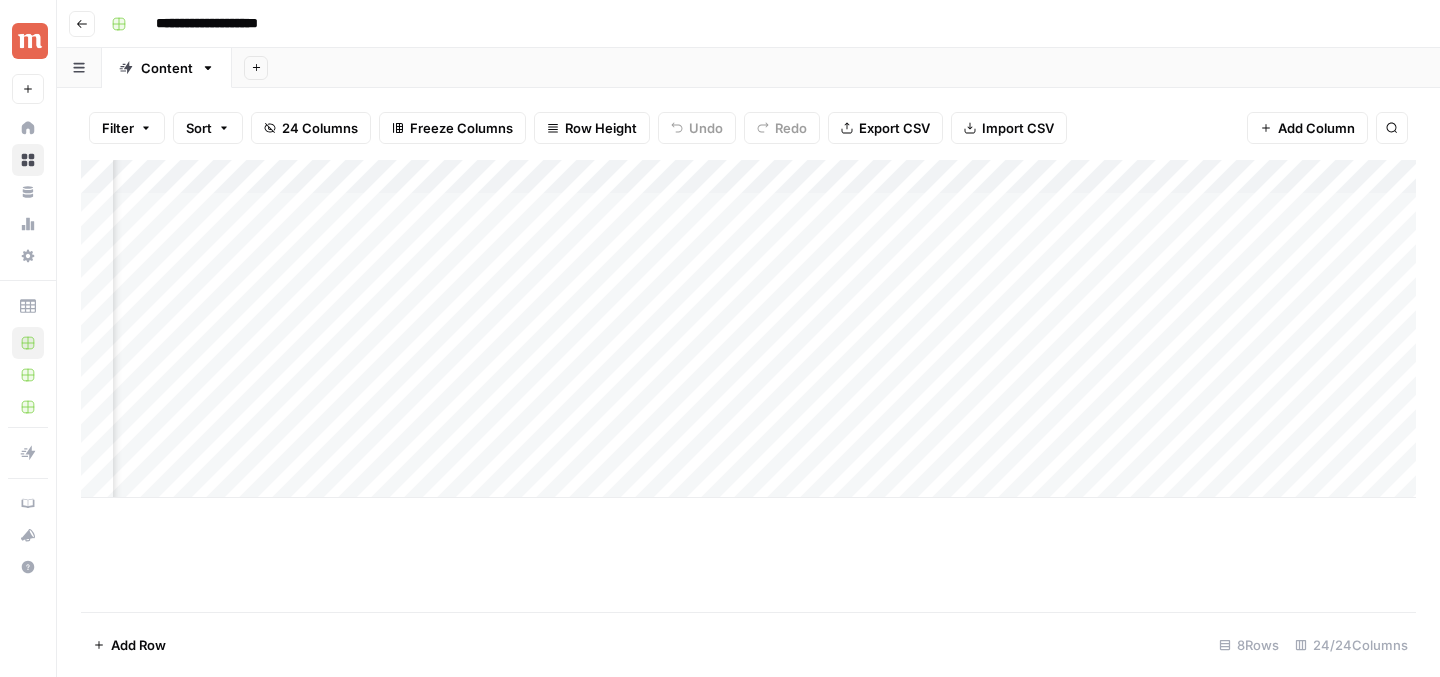 scroll, scrollTop: 0, scrollLeft: 1791, axis: horizontal 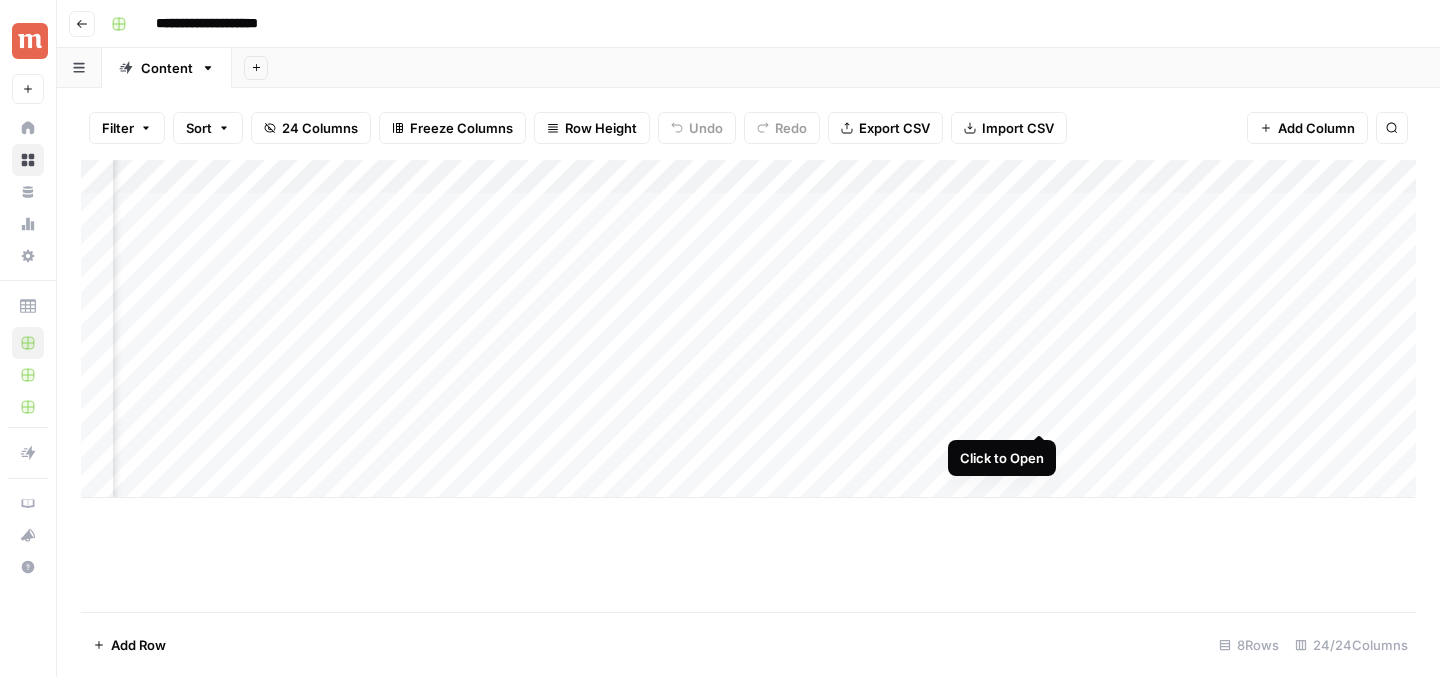 click on "Add Column" at bounding box center (748, 329) 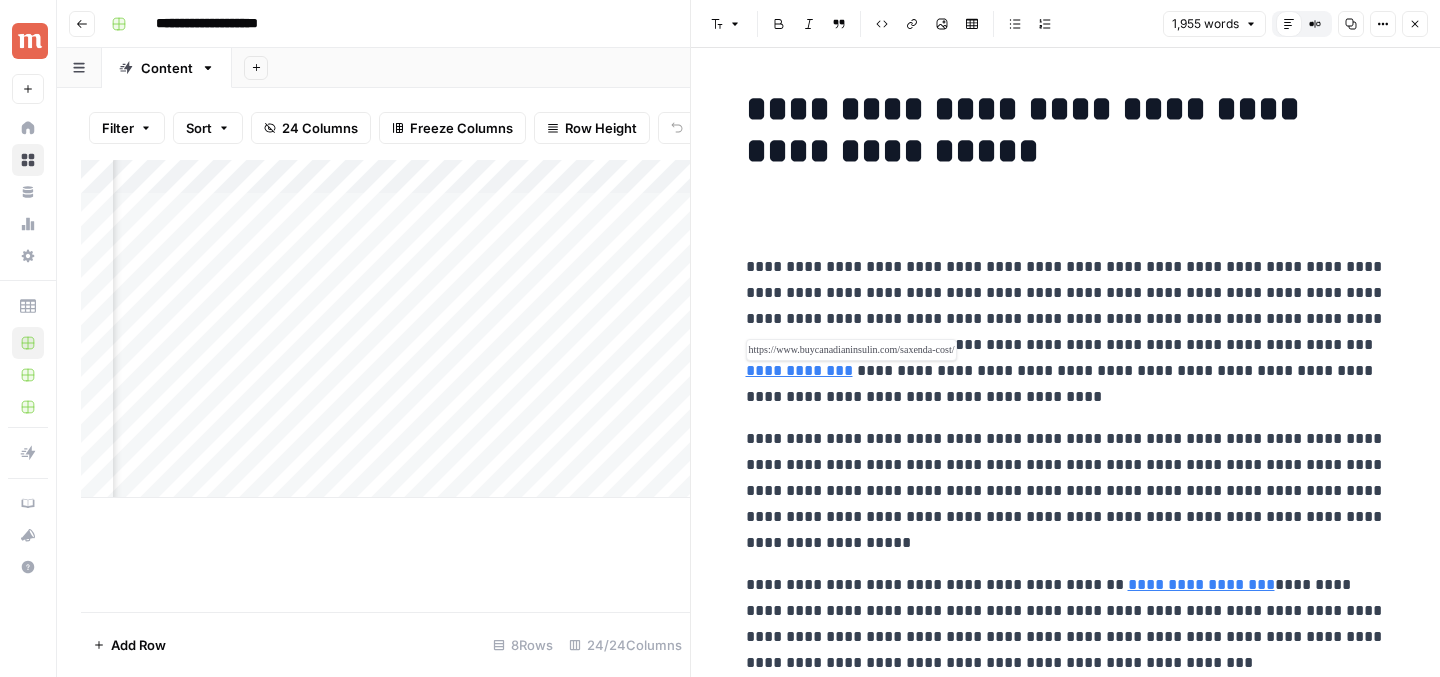 click on "**********" at bounding box center [799, 370] 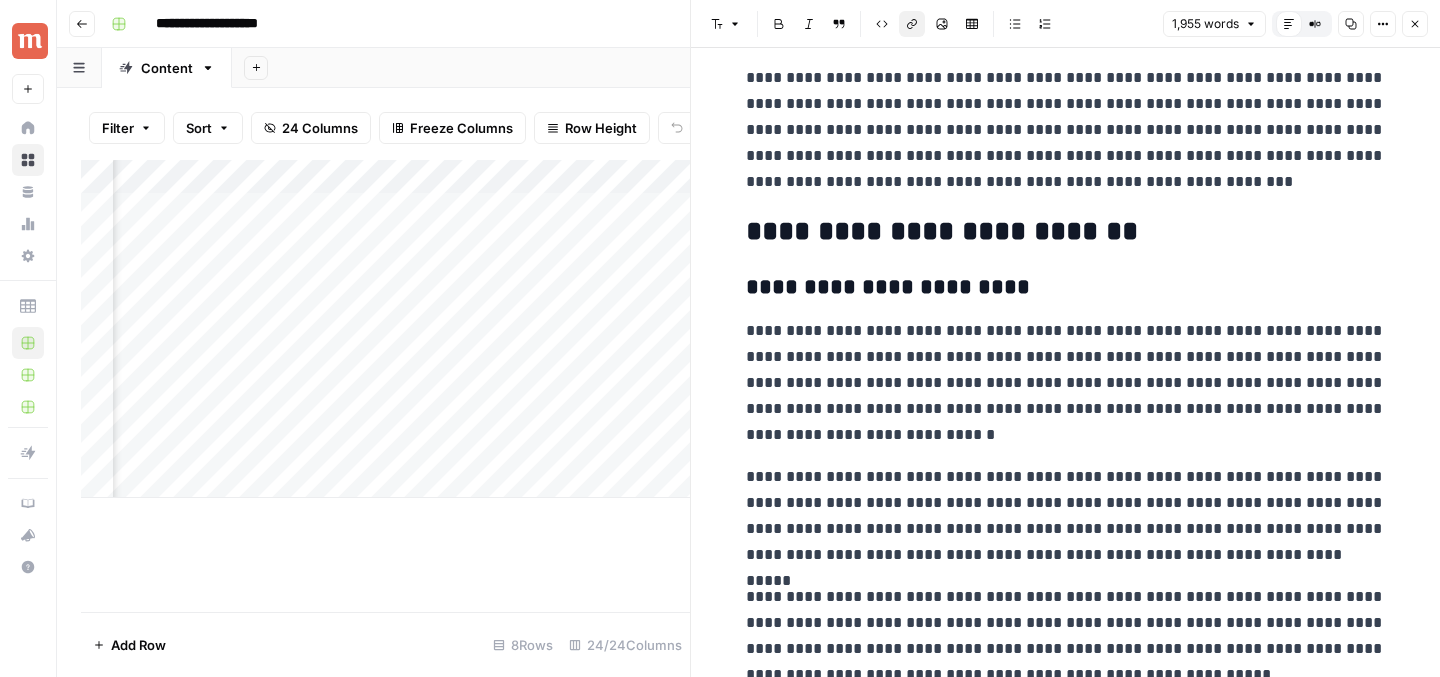 scroll, scrollTop: 3138, scrollLeft: 0, axis: vertical 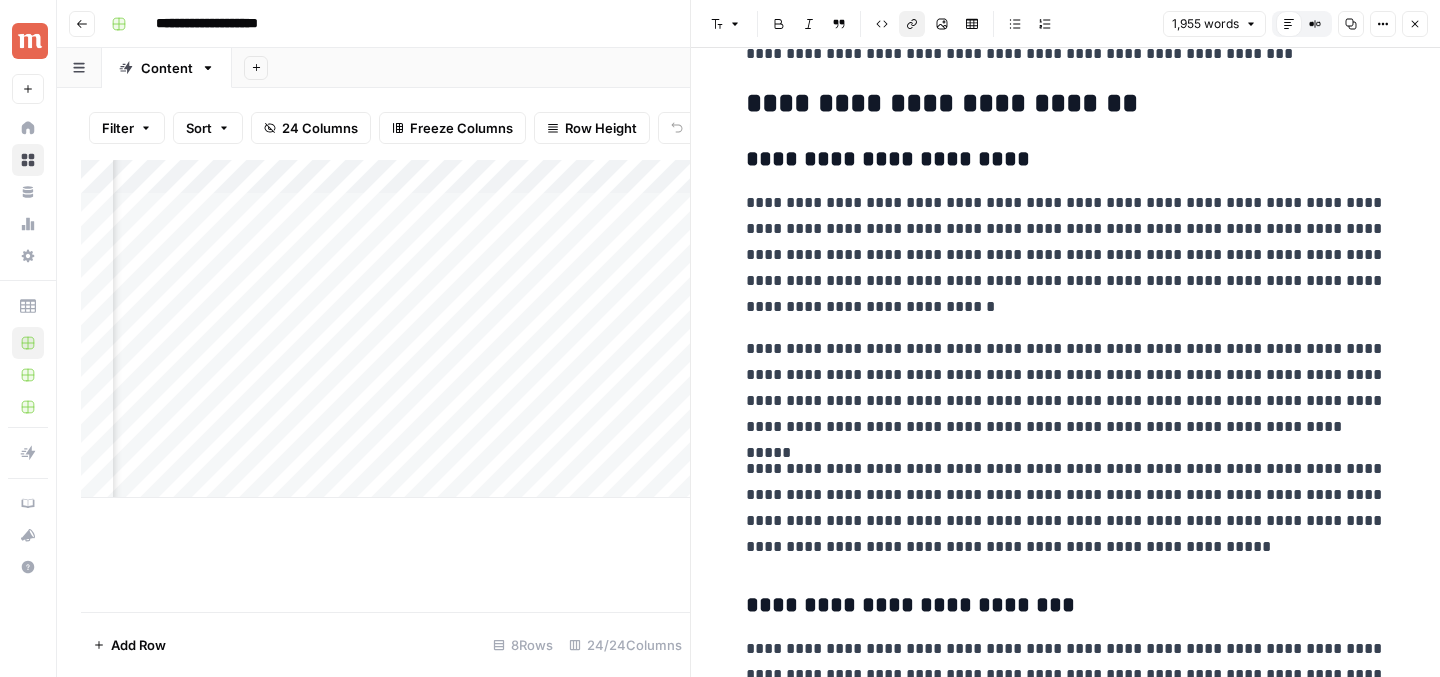 click on "**********" at bounding box center (1066, 388) 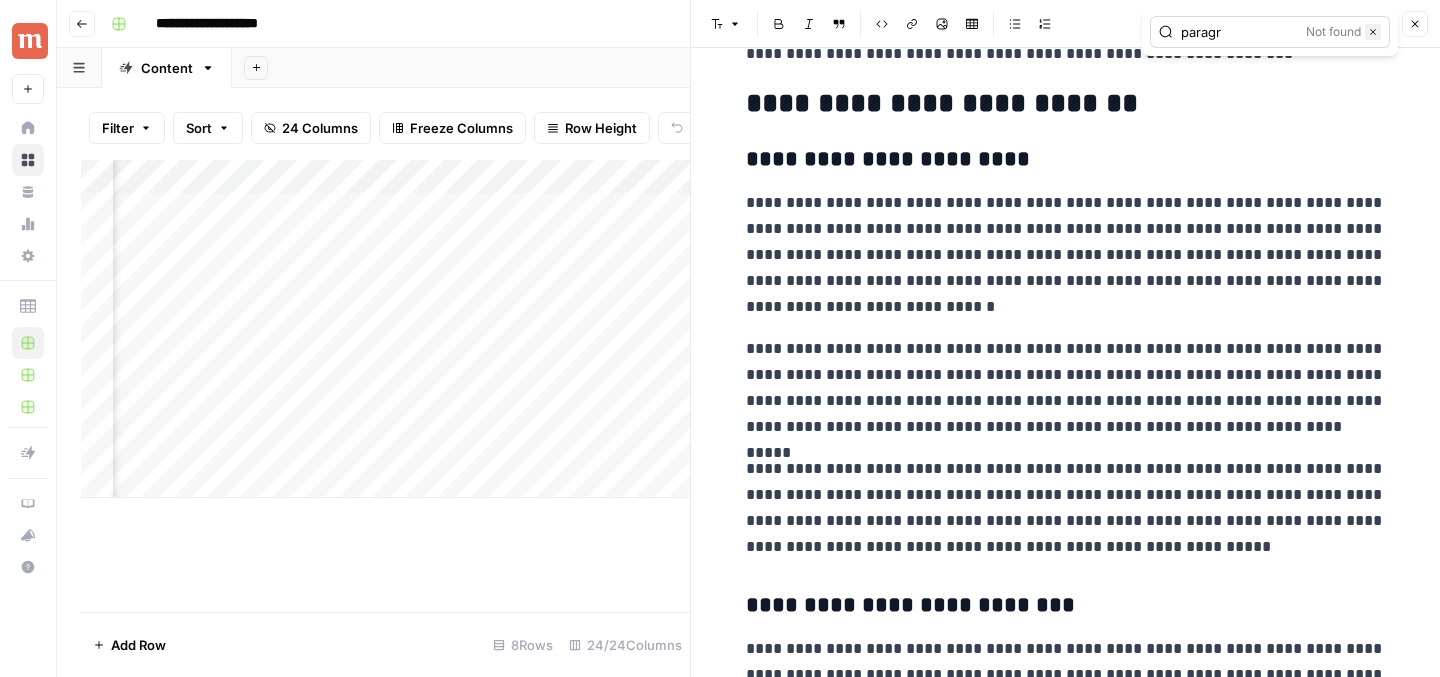 type on "paragr" 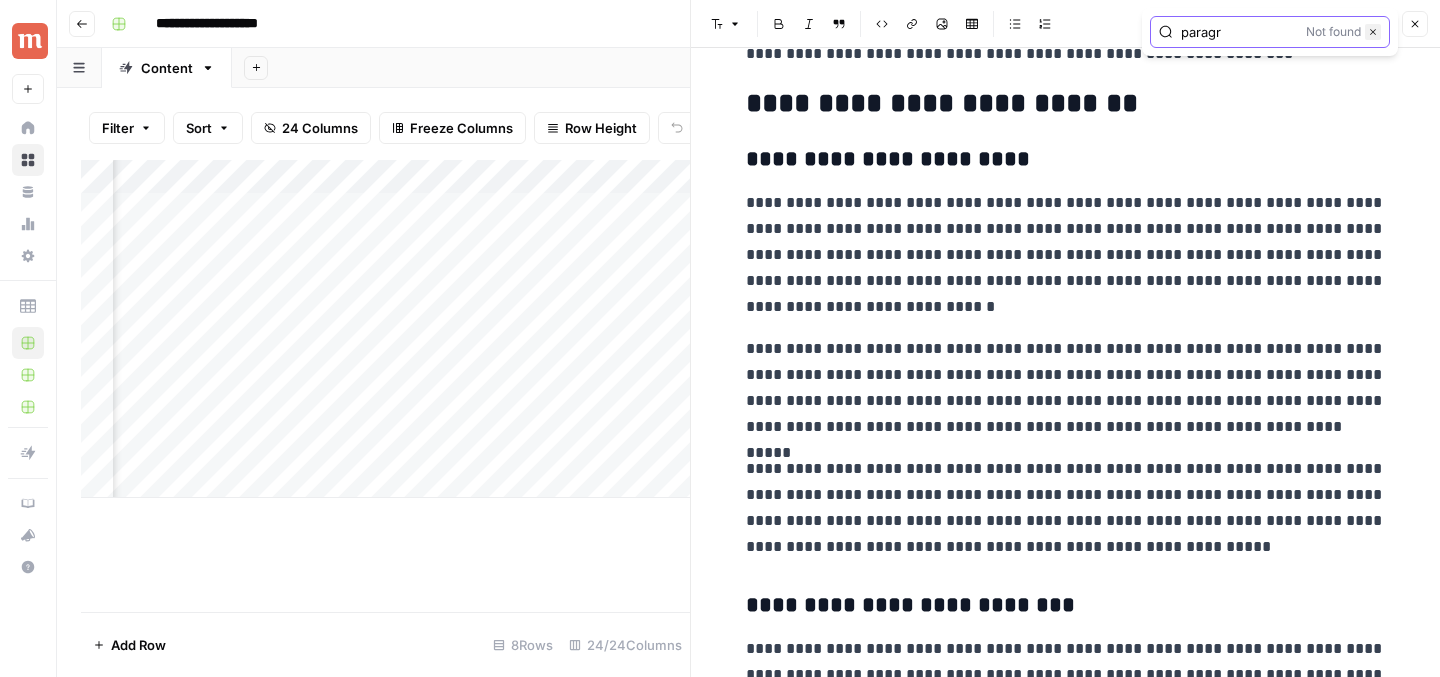 click on "Close" at bounding box center (1373, 32) 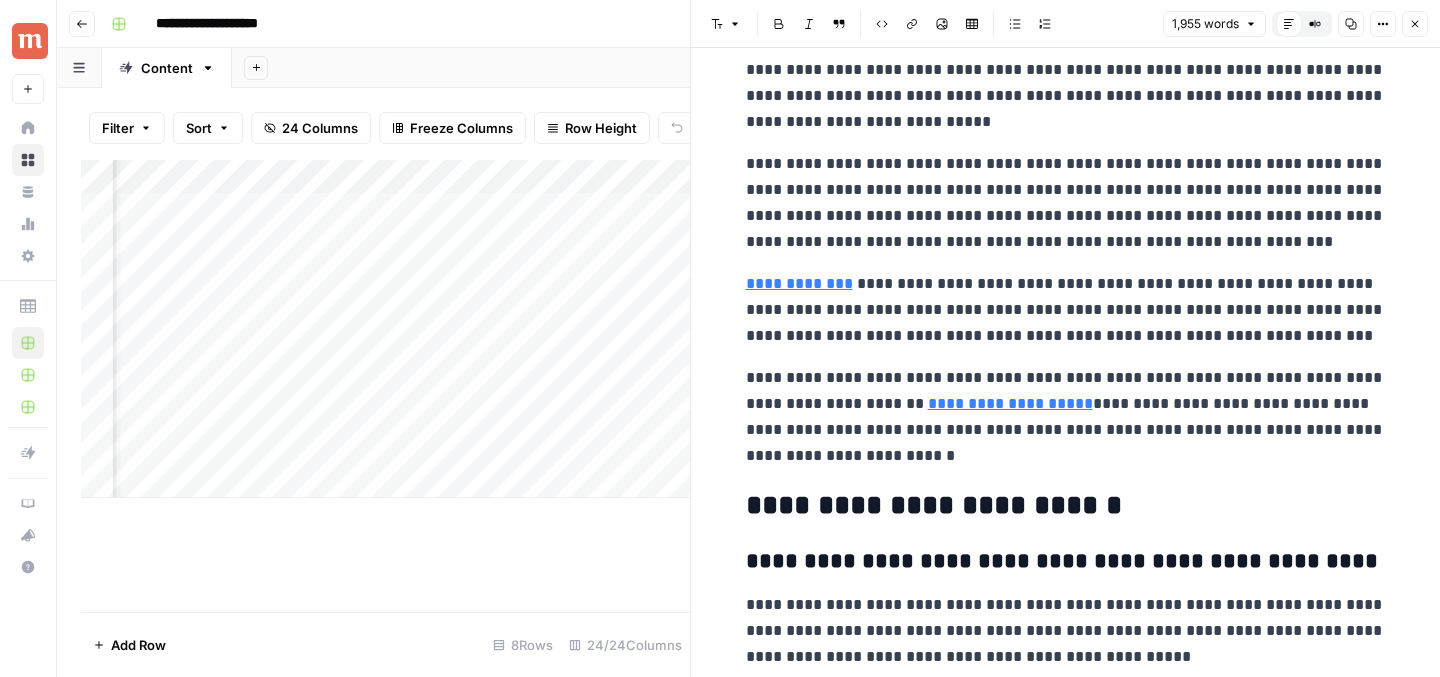 scroll, scrollTop: 5359, scrollLeft: 0, axis: vertical 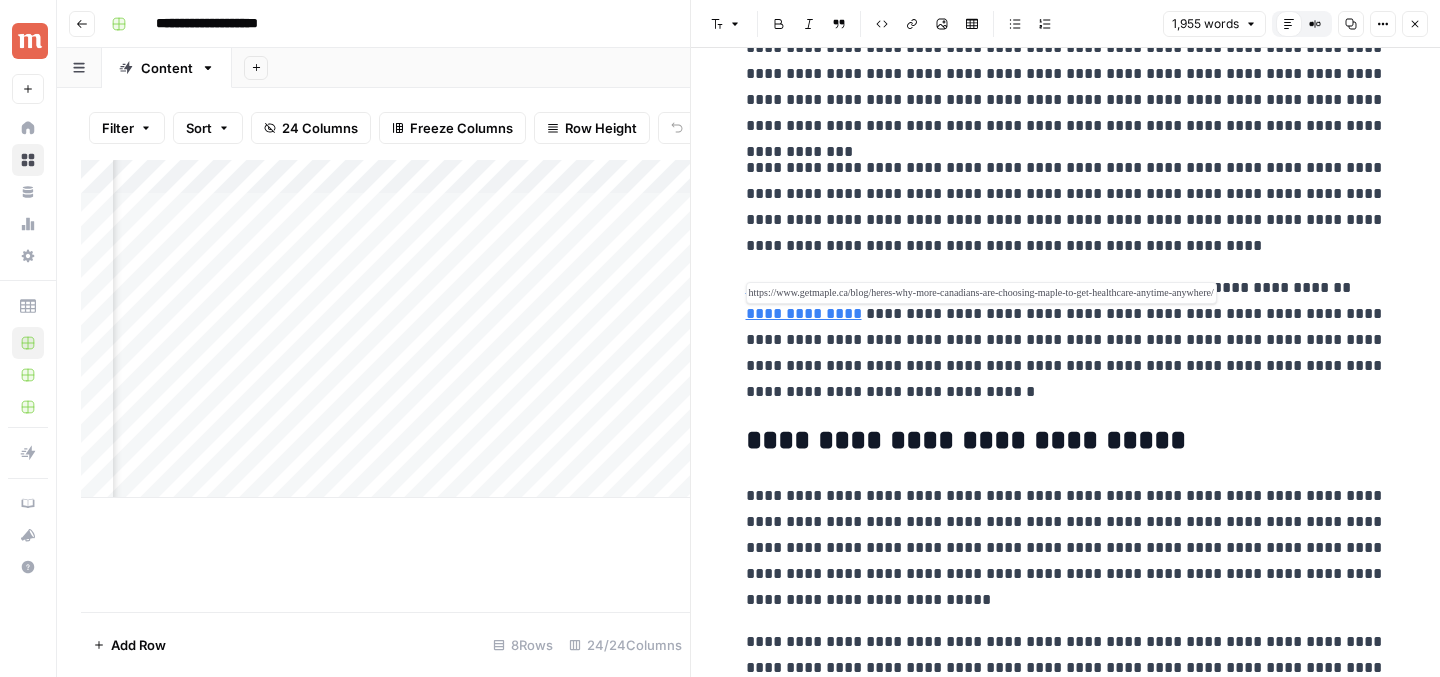 click on "**********" at bounding box center [804, 313] 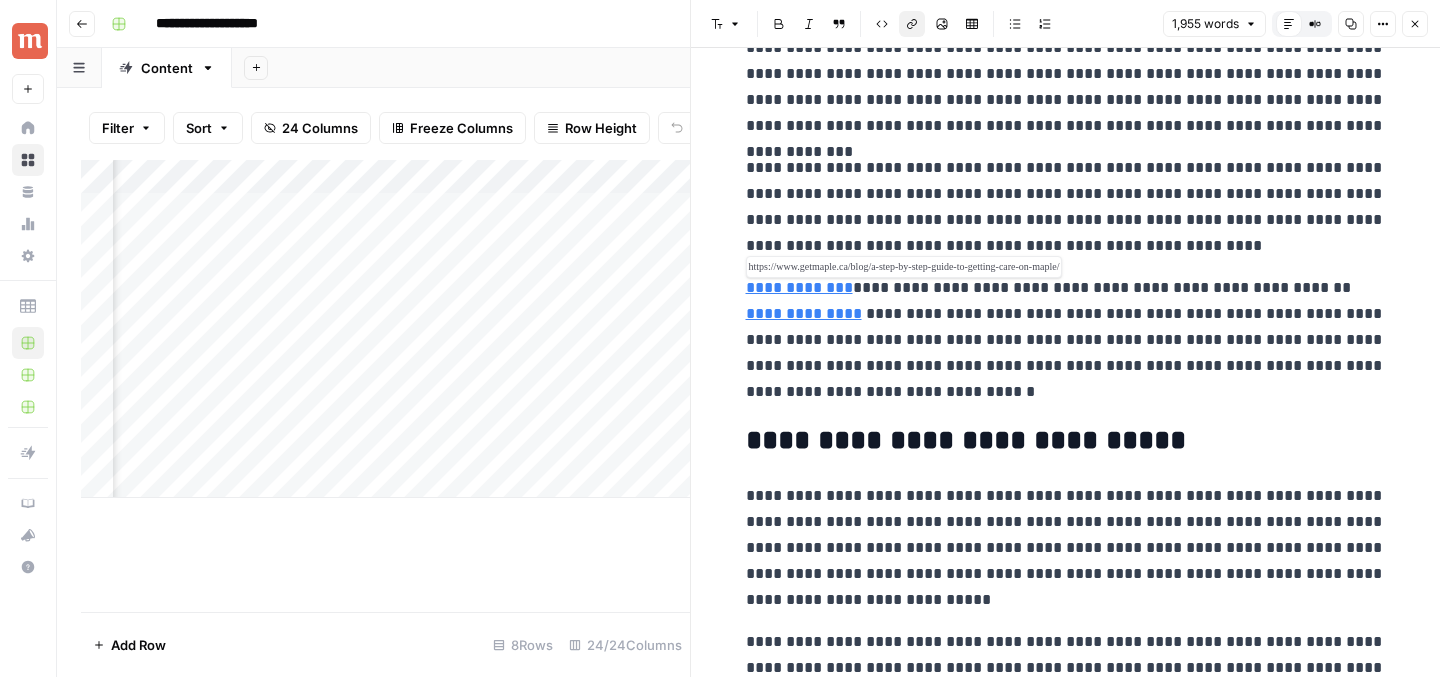 click on "**********" at bounding box center (799, 287) 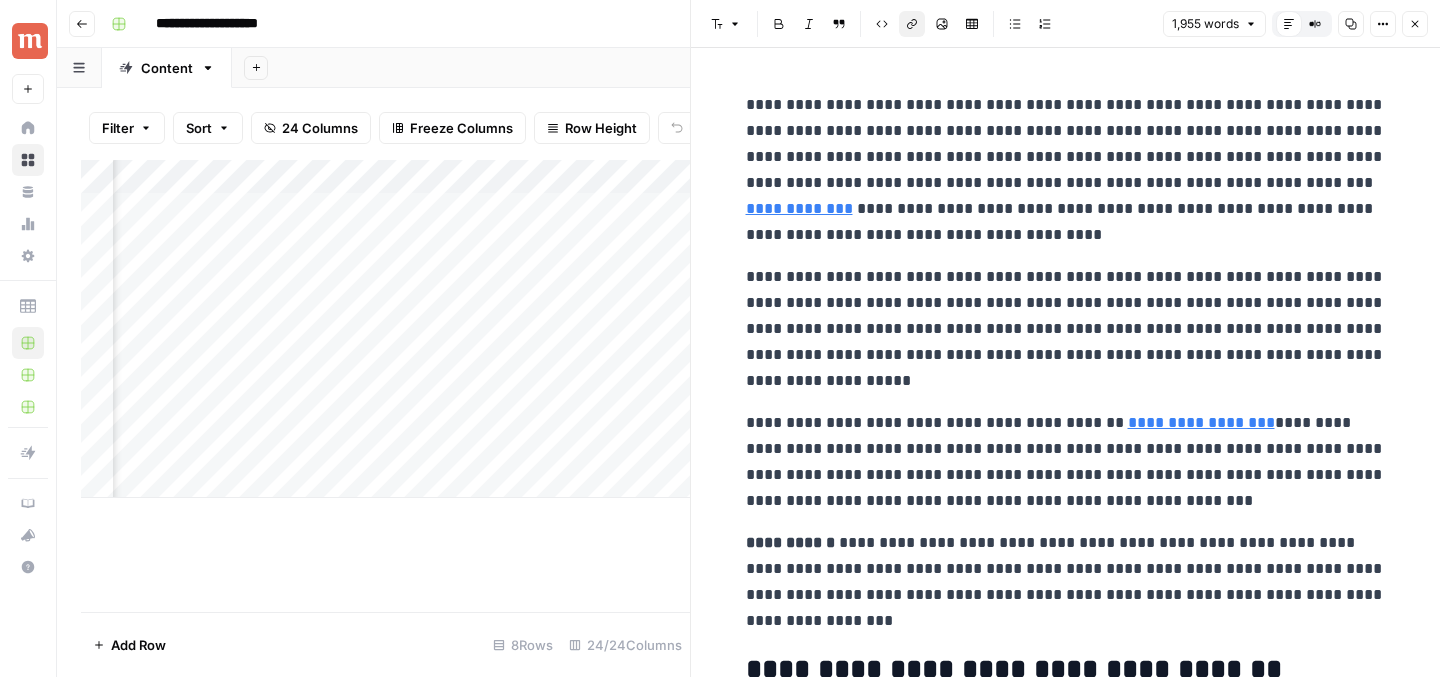 scroll, scrollTop: 0, scrollLeft: 0, axis: both 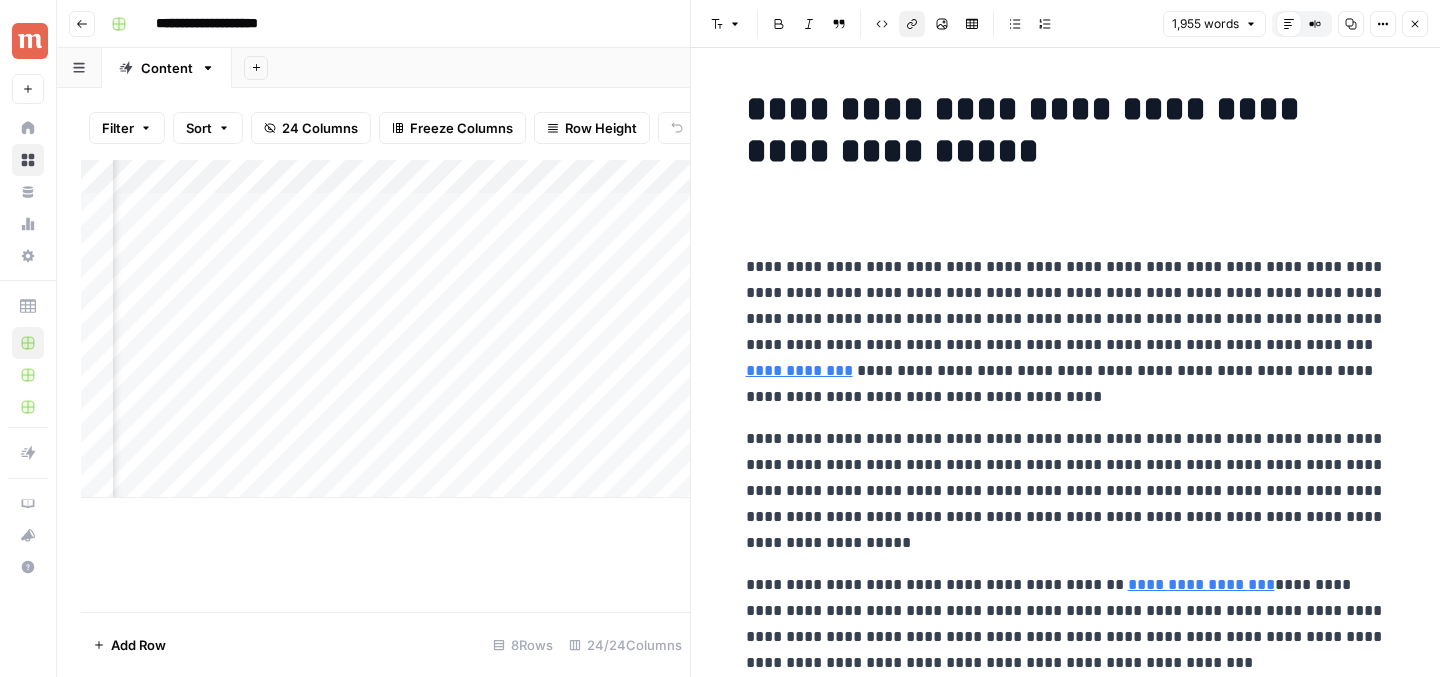 click on "Add Column" at bounding box center (385, 386) 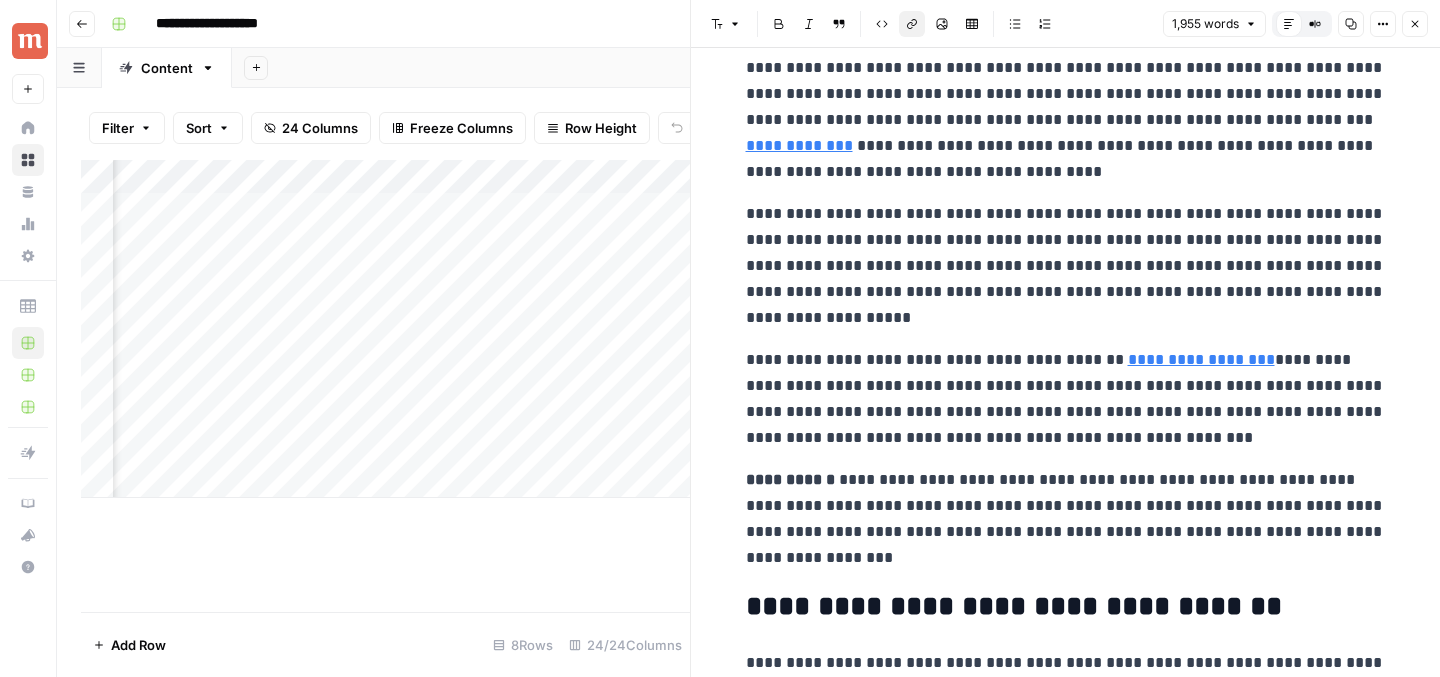 scroll, scrollTop: 0, scrollLeft: 0, axis: both 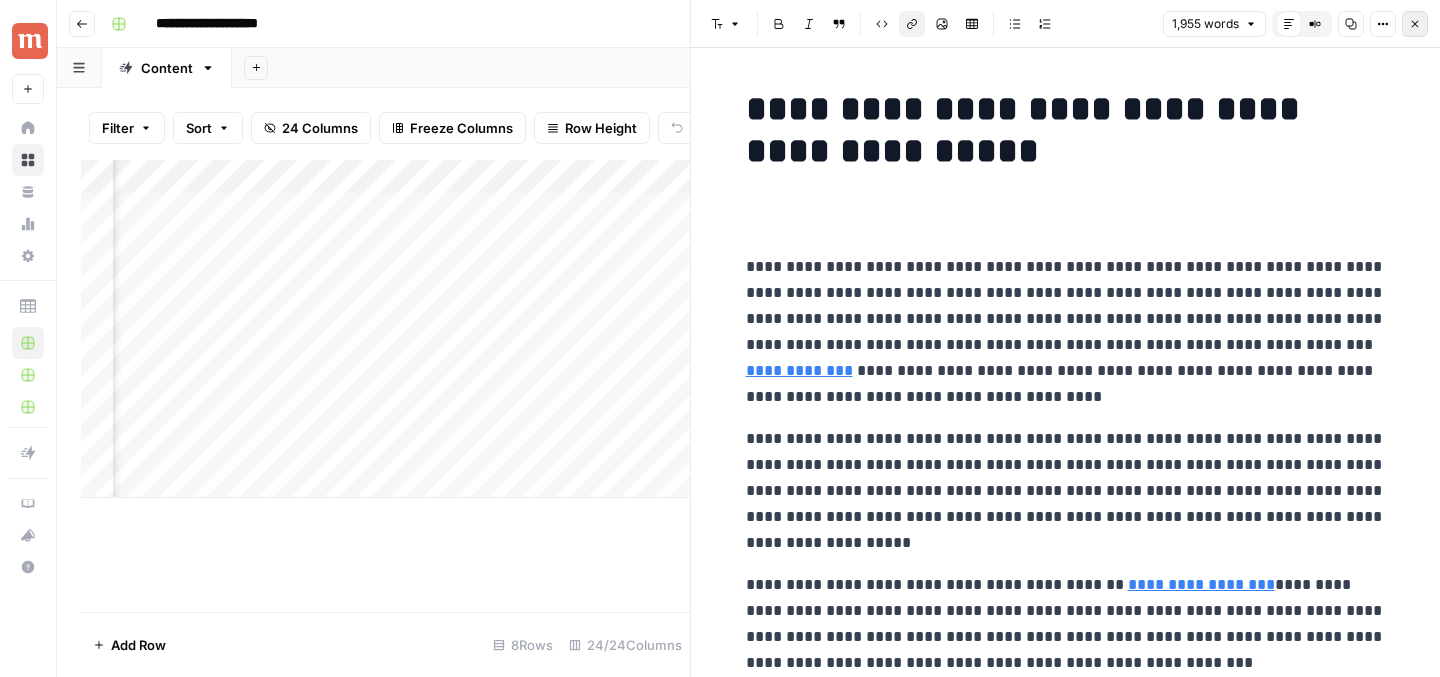 click on "Close" at bounding box center [1415, 24] 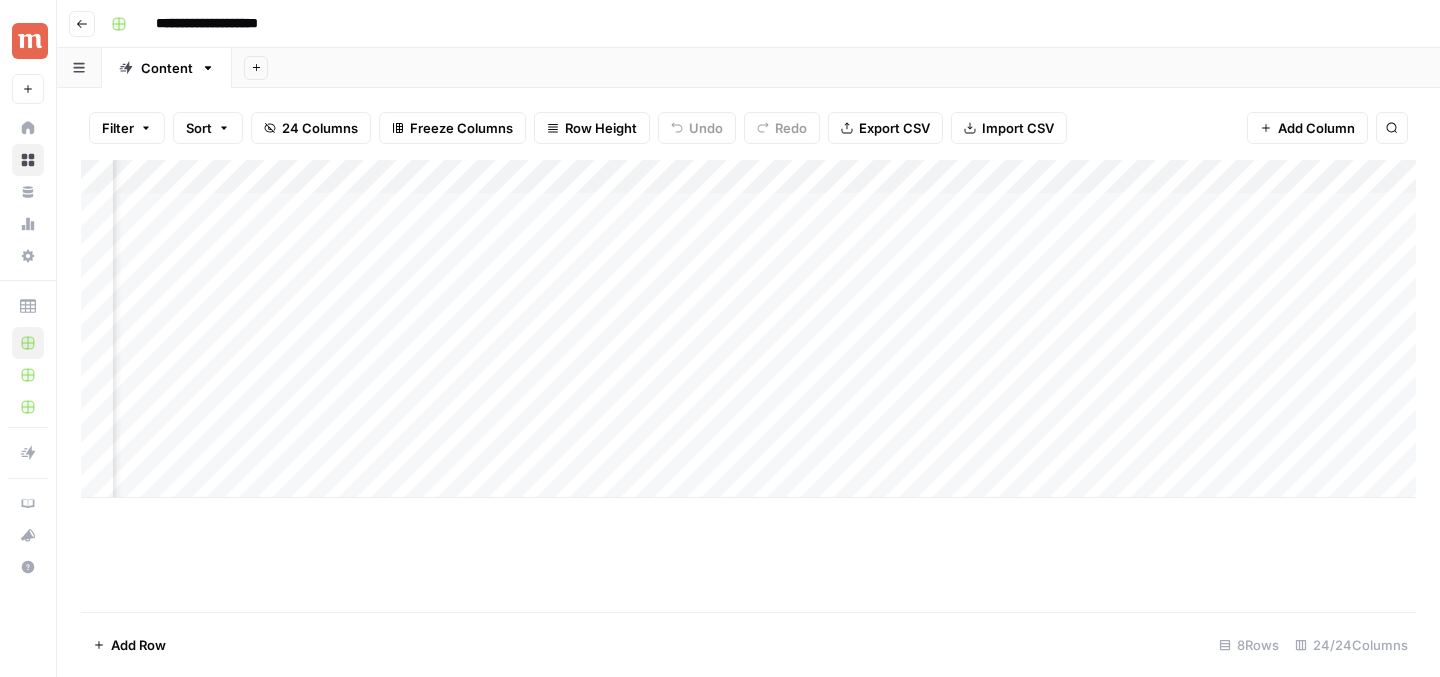 scroll, scrollTop: 0, scrollLeft: 2081, axis: horizontal 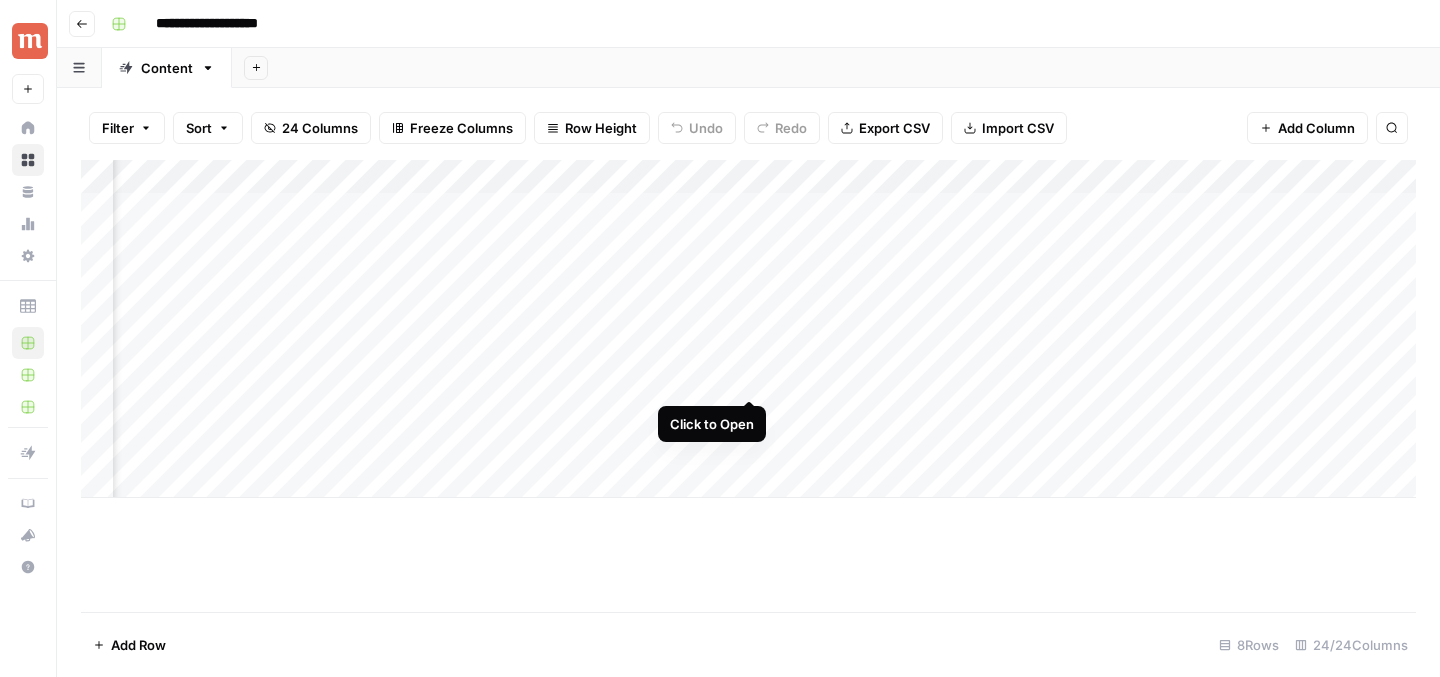 click on "Add Column" at bounding box center [748, 329] 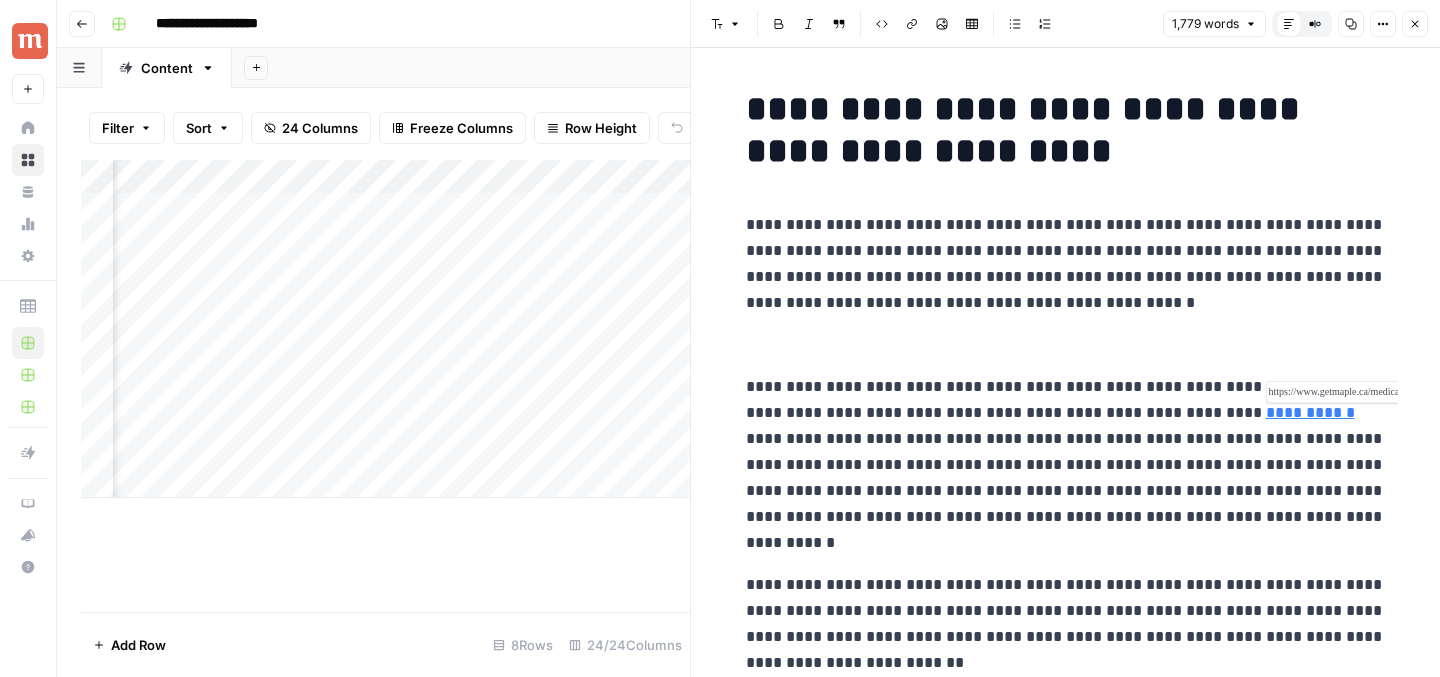 click on "**********" at bounding box center [1310, 412] 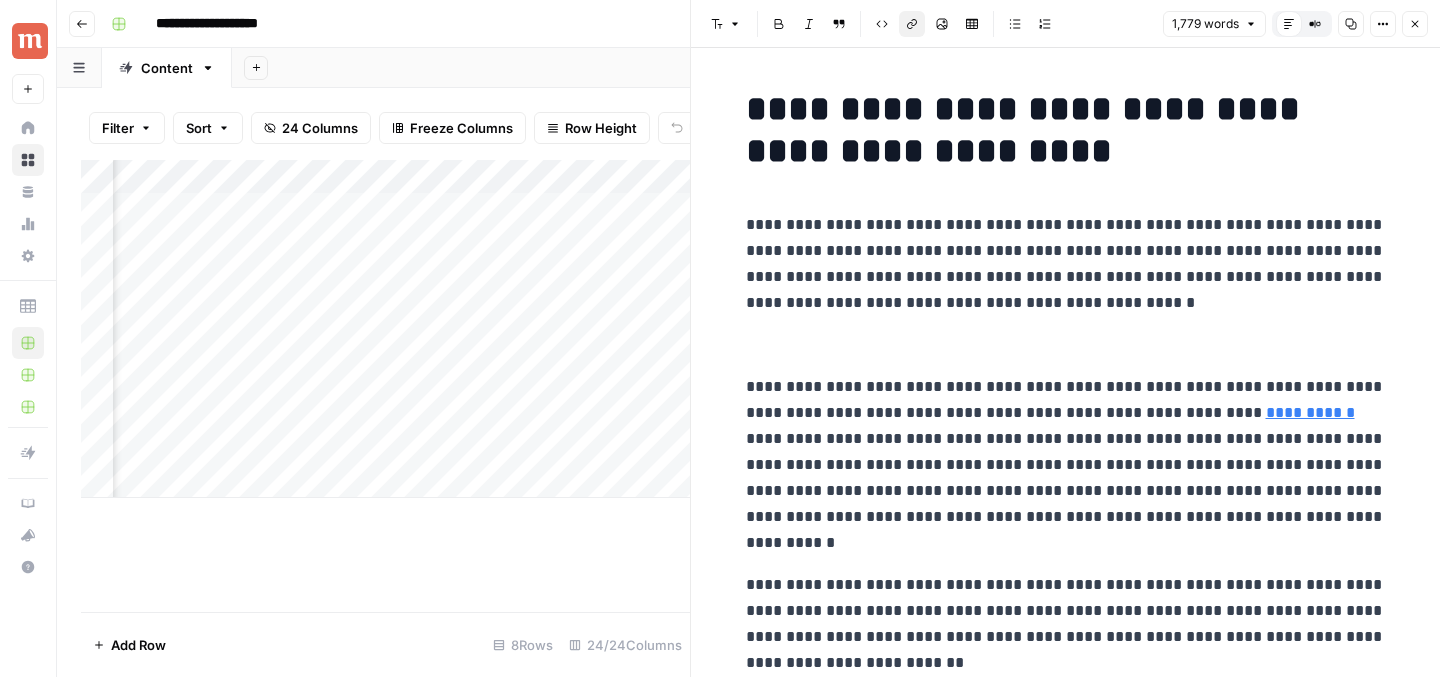 scroll, scrollTop: 12, scrollLeft: 0, axis: vertical 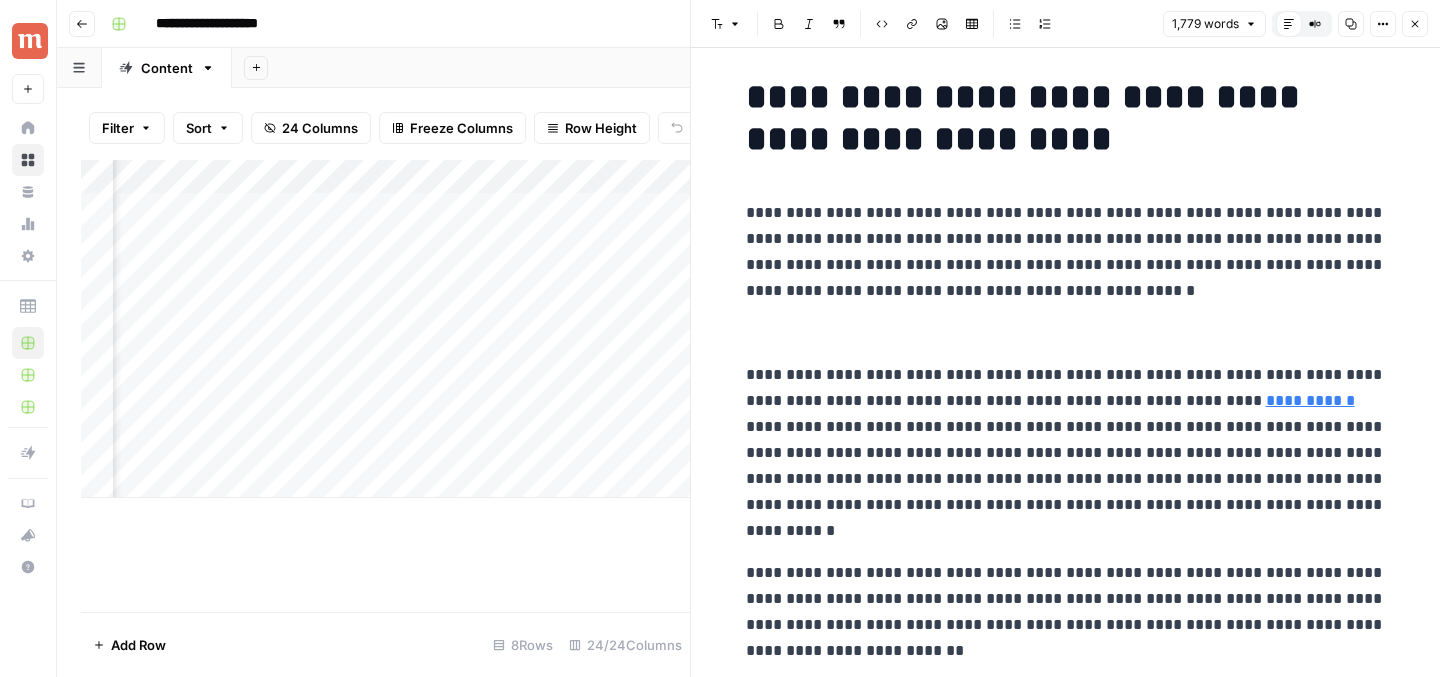 click on "**********" at bounding box center [1066, 453] 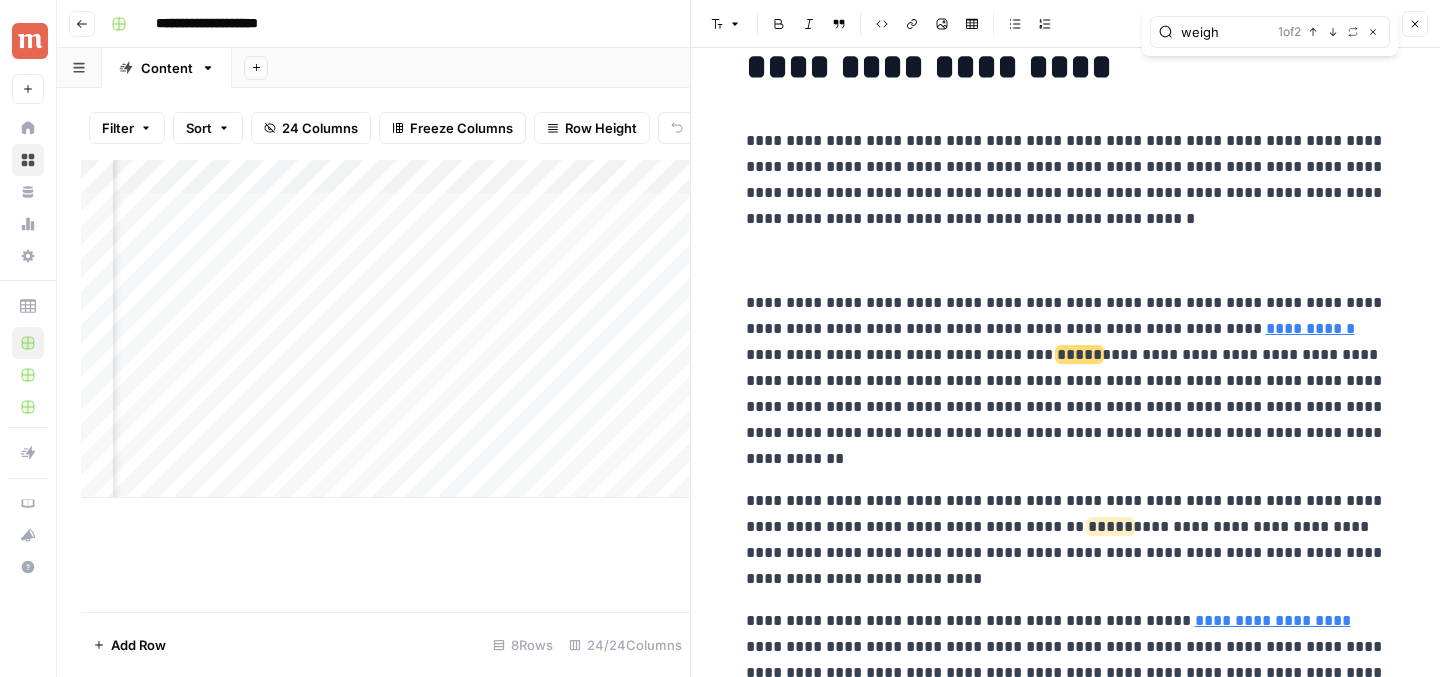 scroll, scrollTop: 92, scrollLeft: 0, axis: vertical 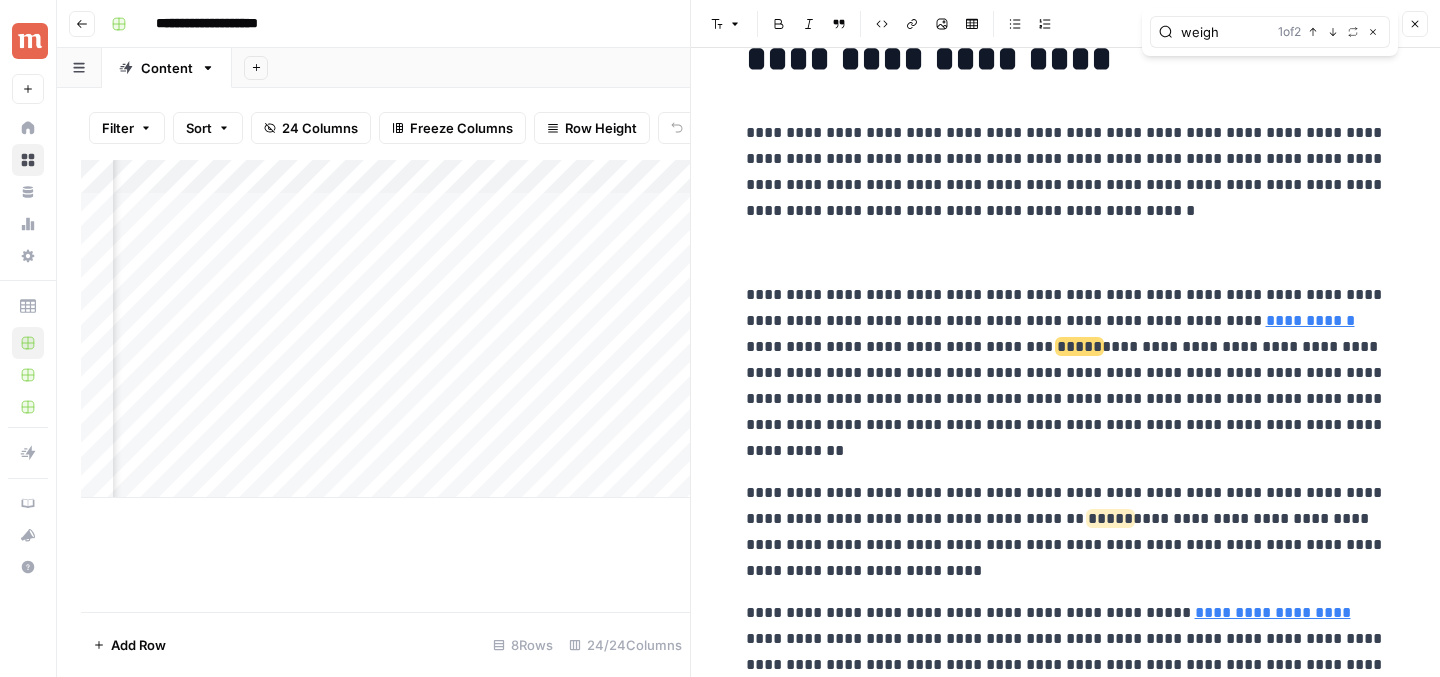 type on "weigh" 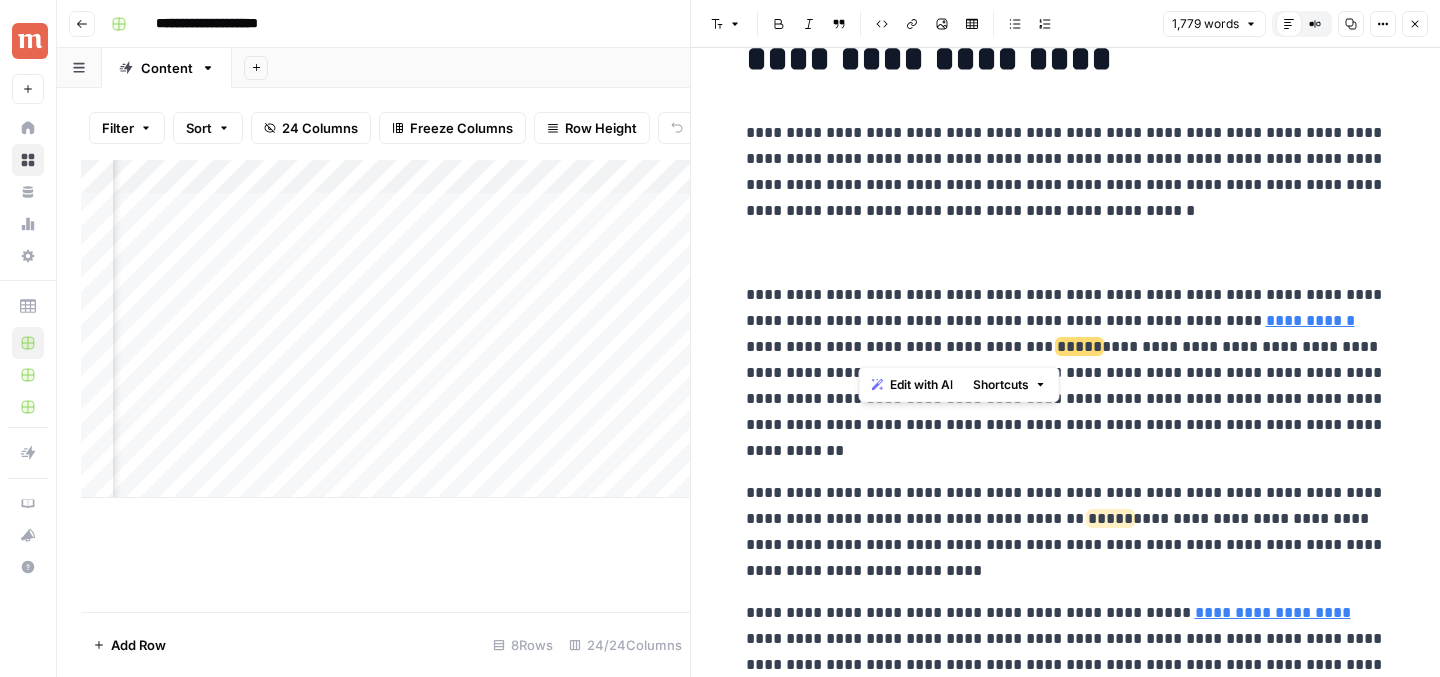 drag, startPoint x: 857, startPoint y: 349, endPoint x: 1003, endPoint y: 350, distance: 146.00342 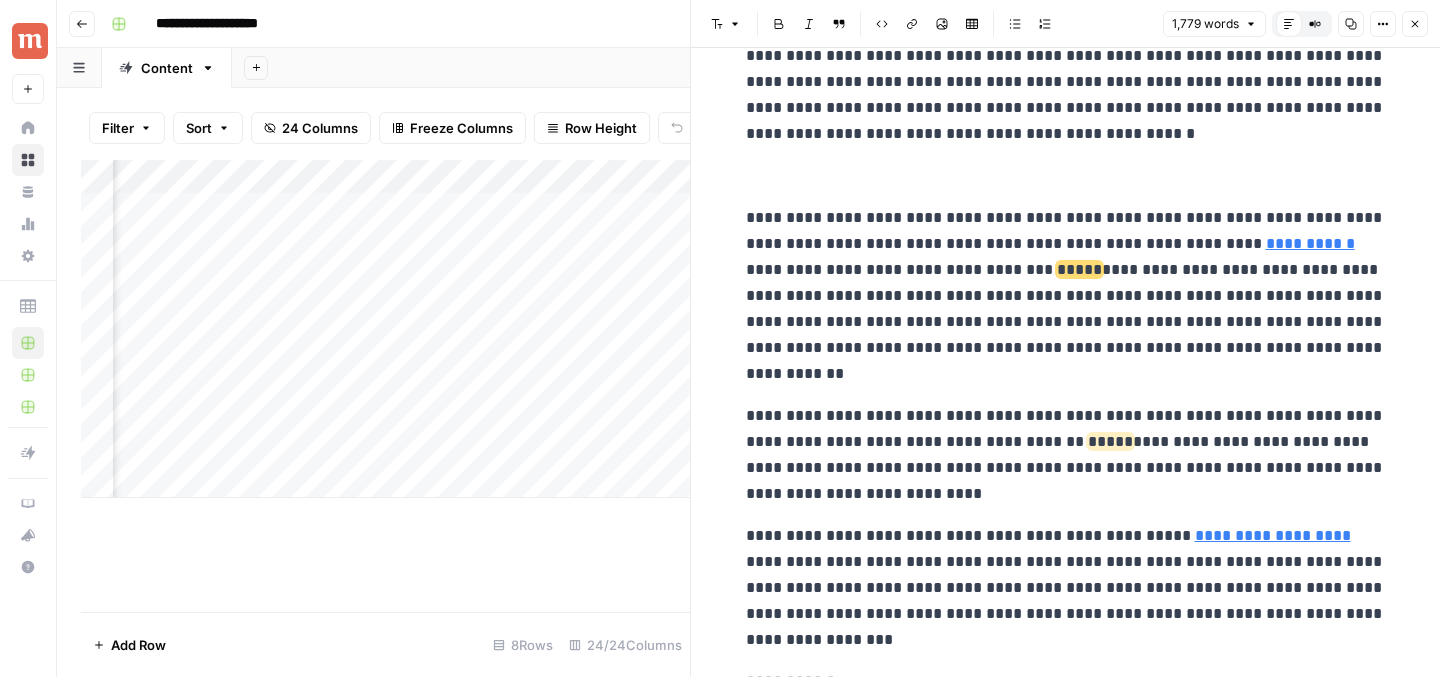 scroll, scrollTop: 171, scrollLeft: 0, axis: vertical 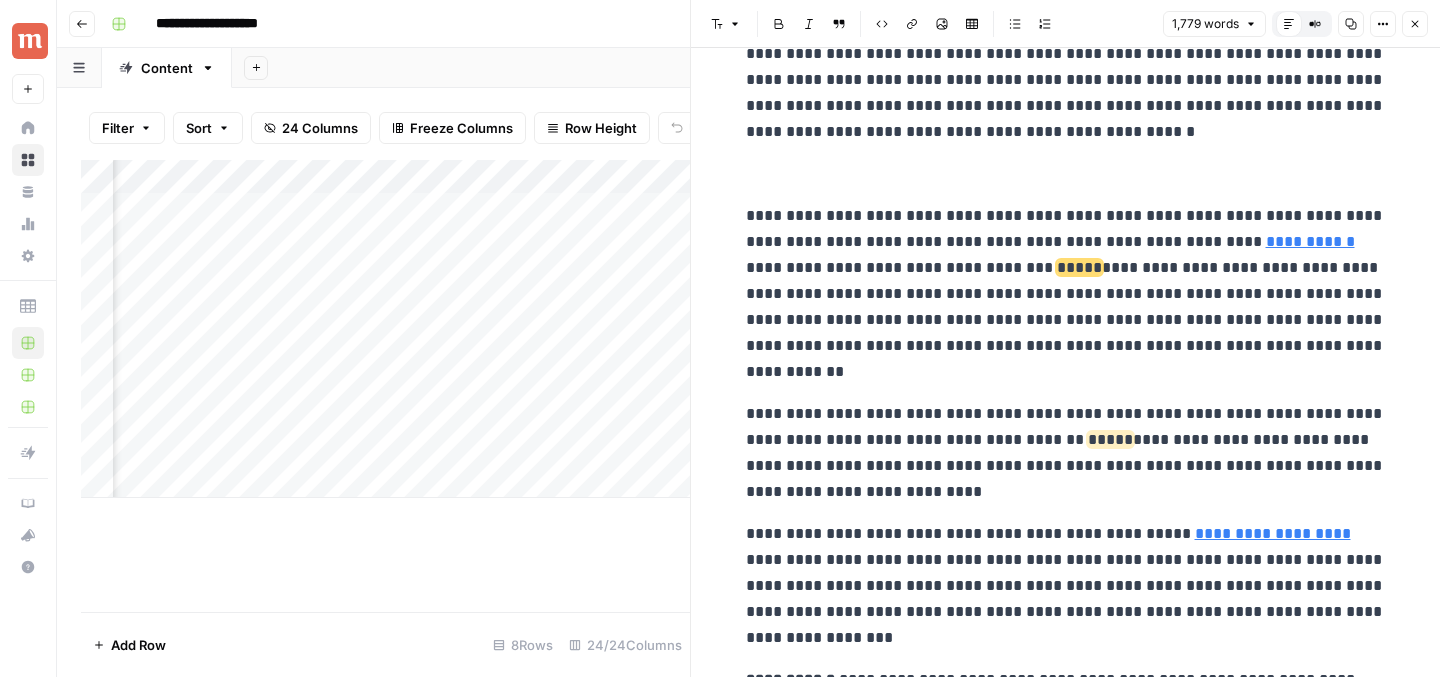drag, startPoint x: 814, startPoint y: 442, endPoint x: 1015, endPoint y: 438, distance: 201.0398 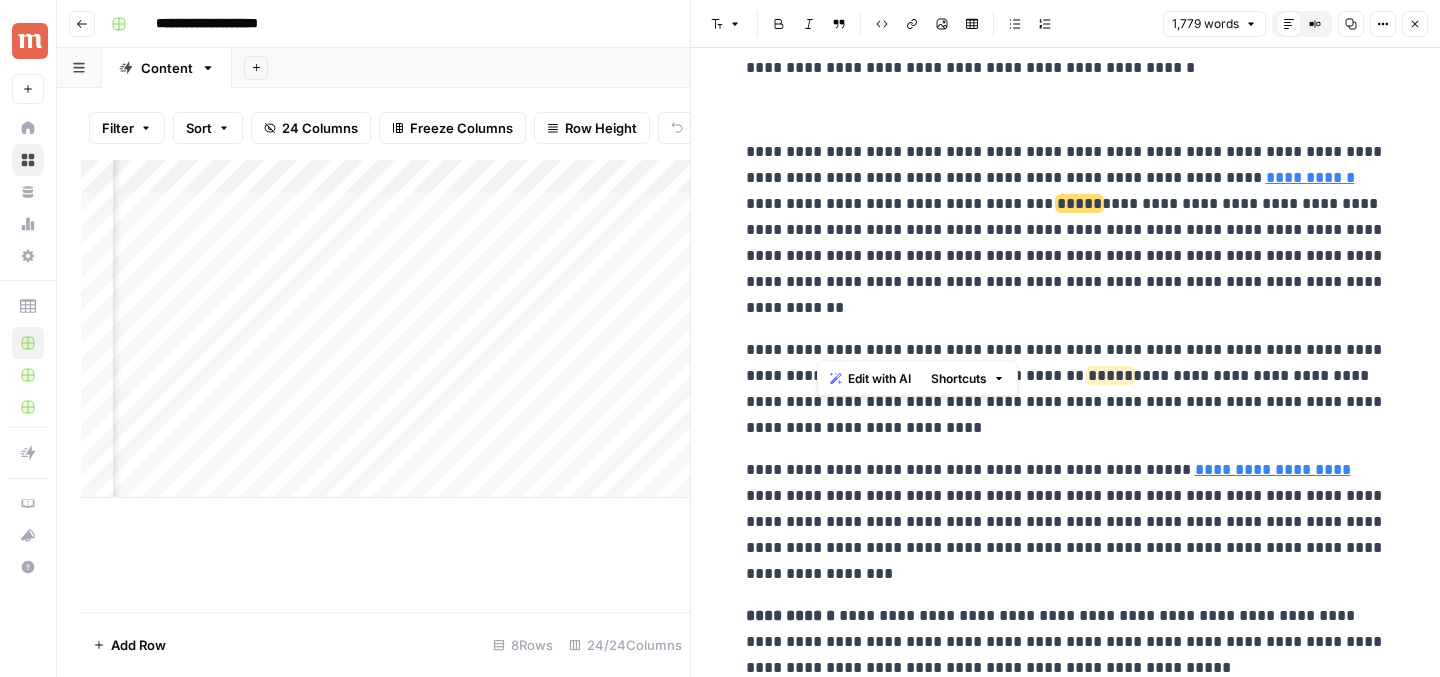 scroll, scrollTop: 293, scrollLeft: 0, axis: vertical 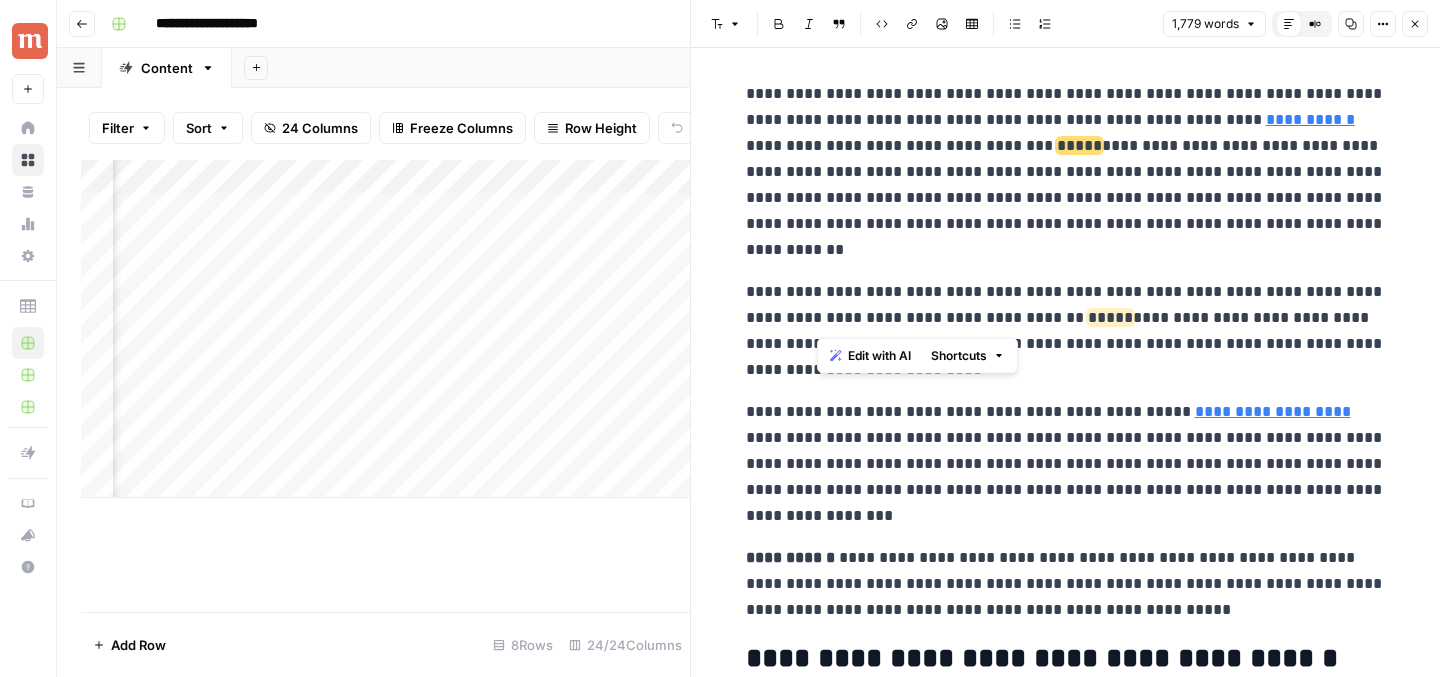 click on "**********" at bounding box center [1066, 331] 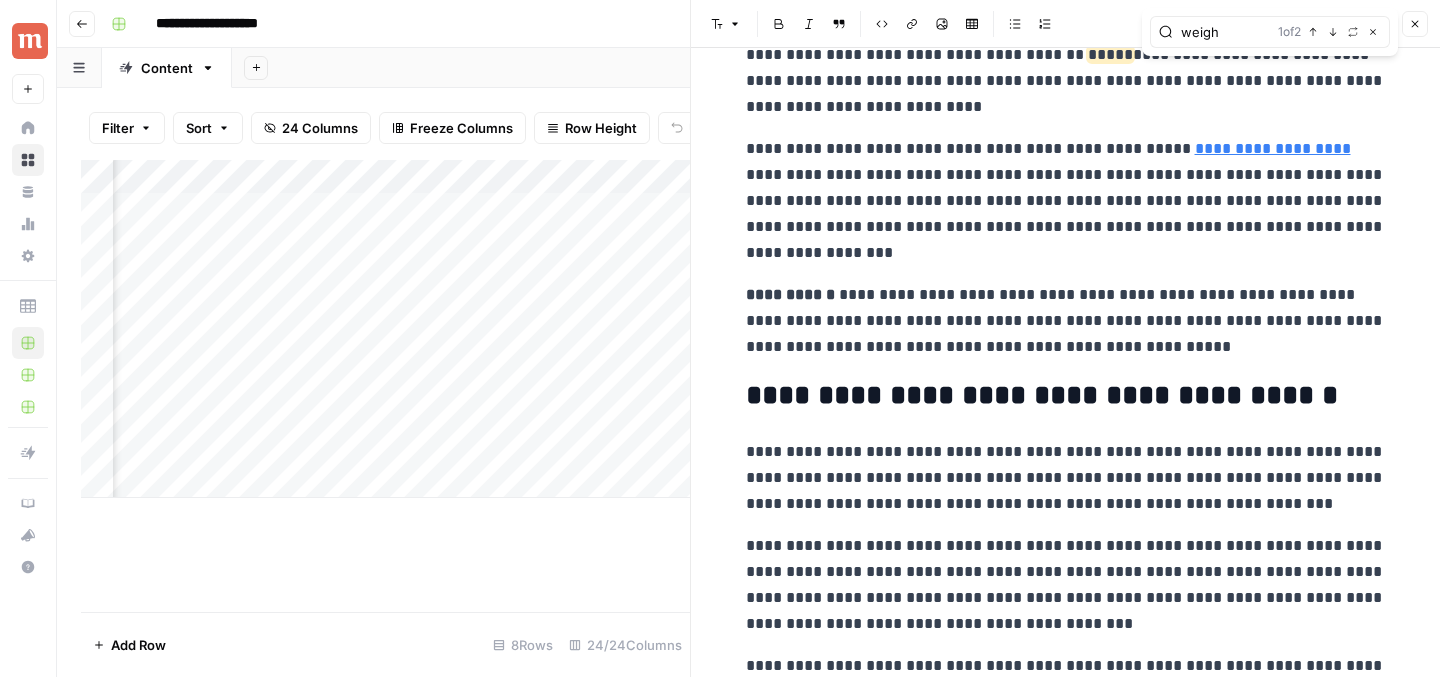 scroll, scrollTop: 554, scrollLeft: 0, axis: vertical 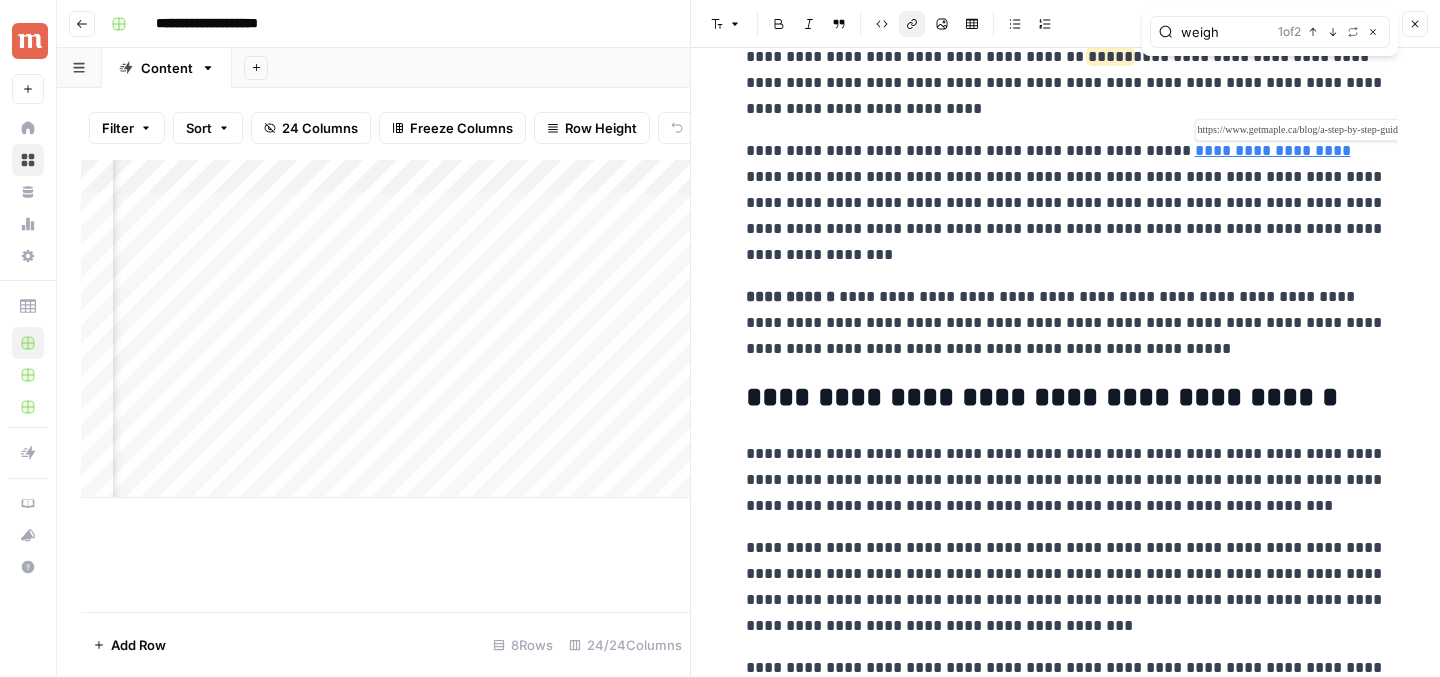 click on "**********" at bounding box center [1273, 150] 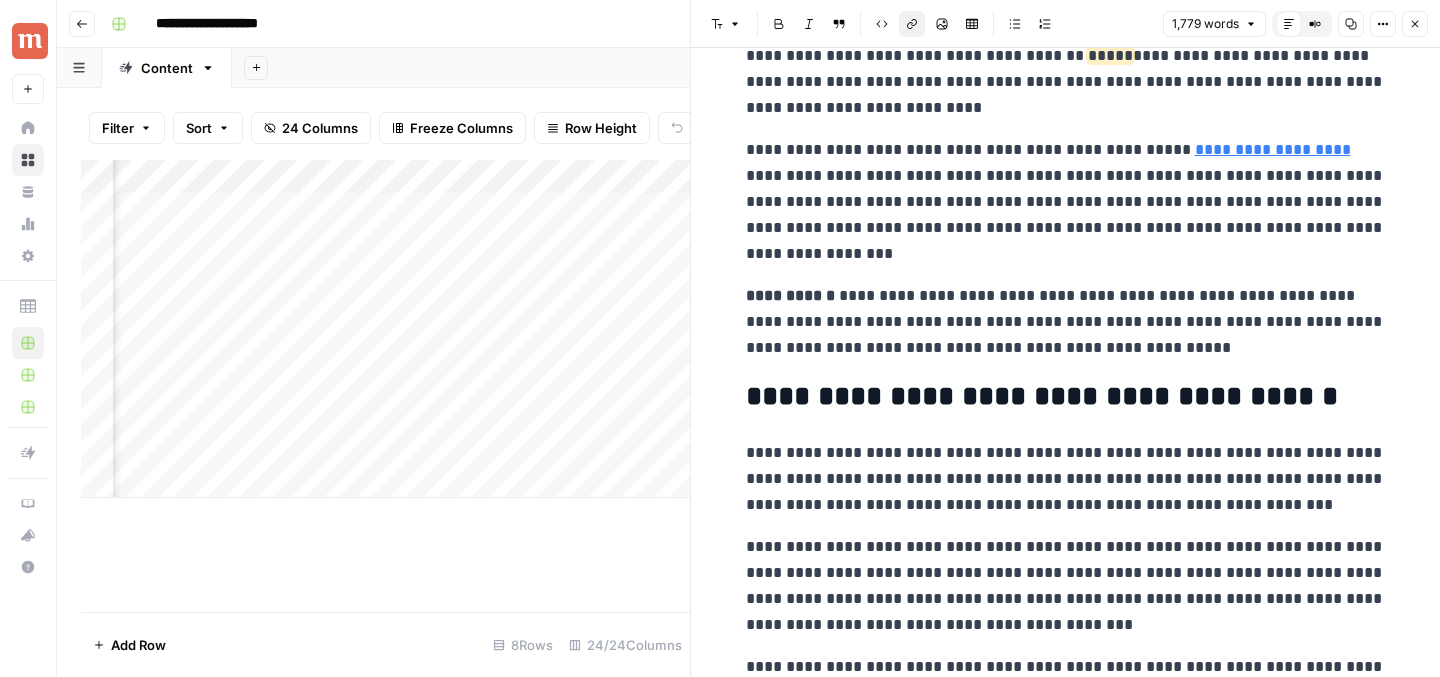 scroll, scrollTop: 0, scrollLeft: 0, axis: both 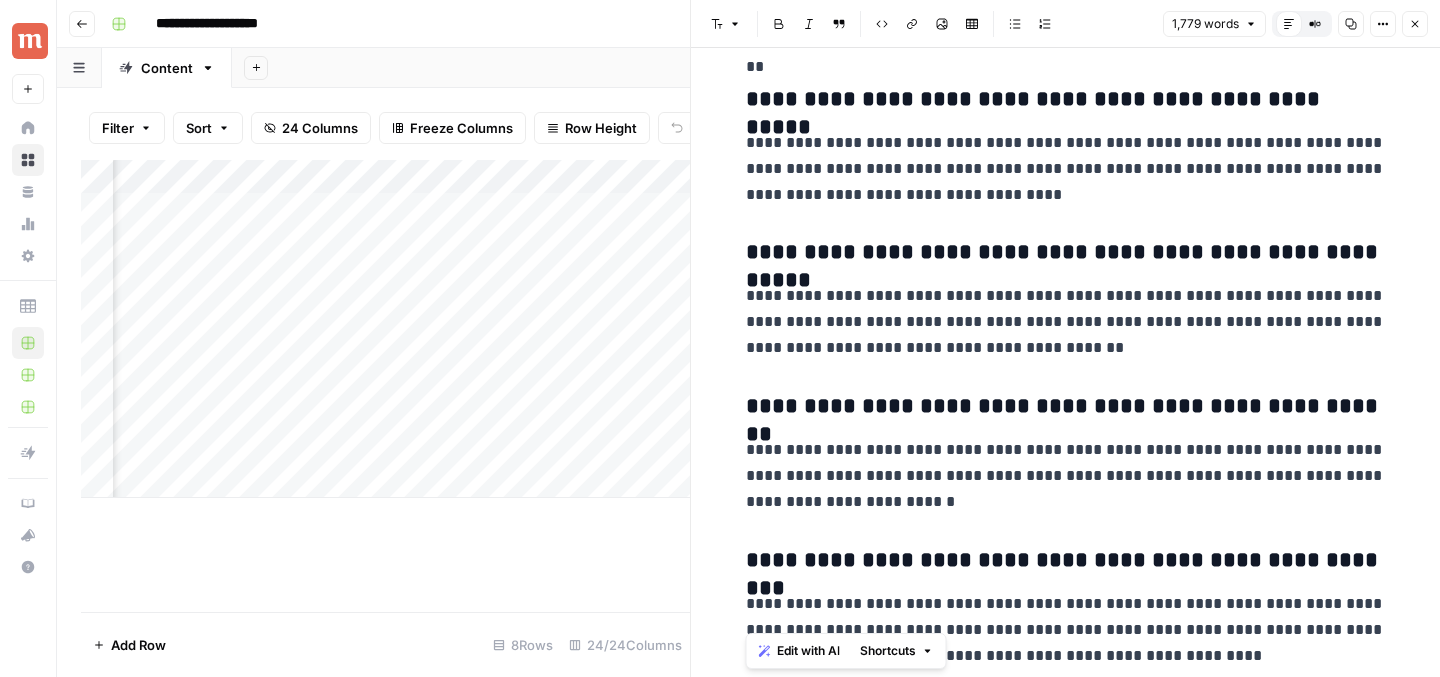 drag, startPoint x: 741, startPoint y: 226, endPoint x: 1203, endPoint y: 648, distance: 625.722 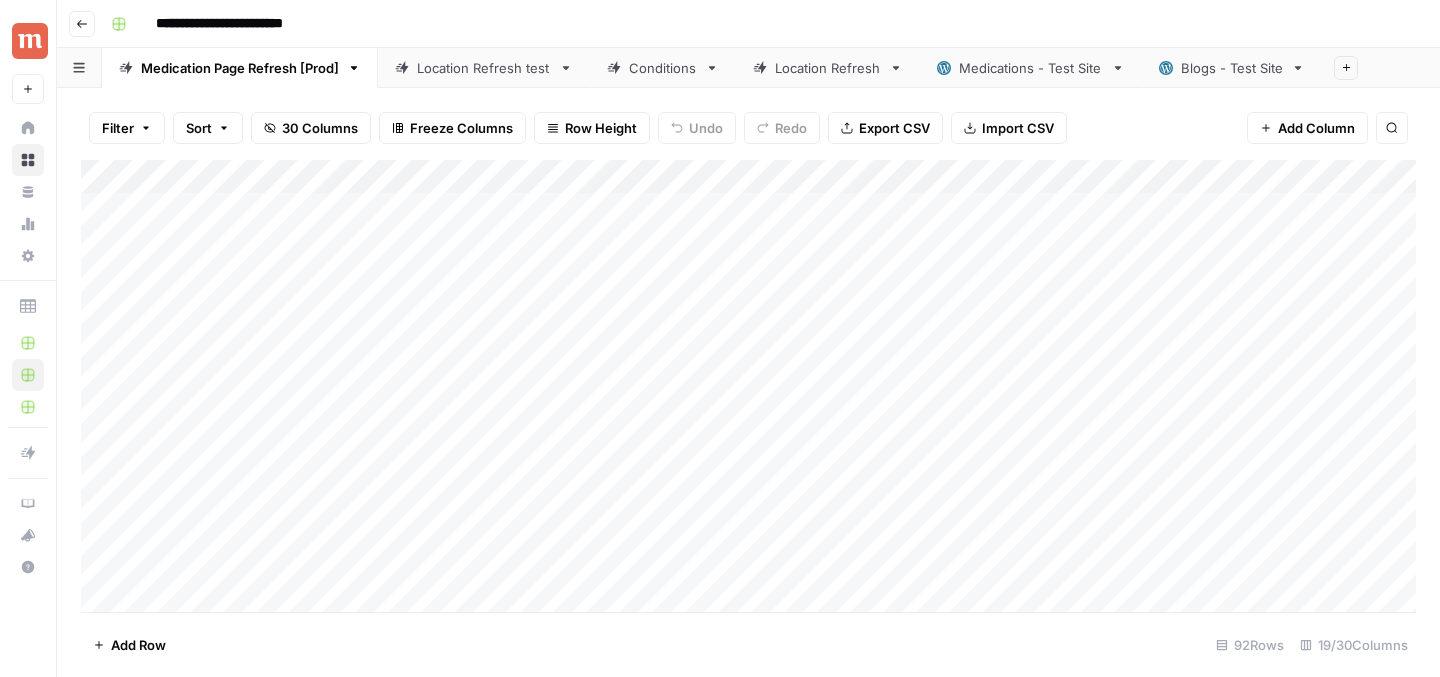 scroll, scrollTop: 0, scrollLeft: 0, axis: both 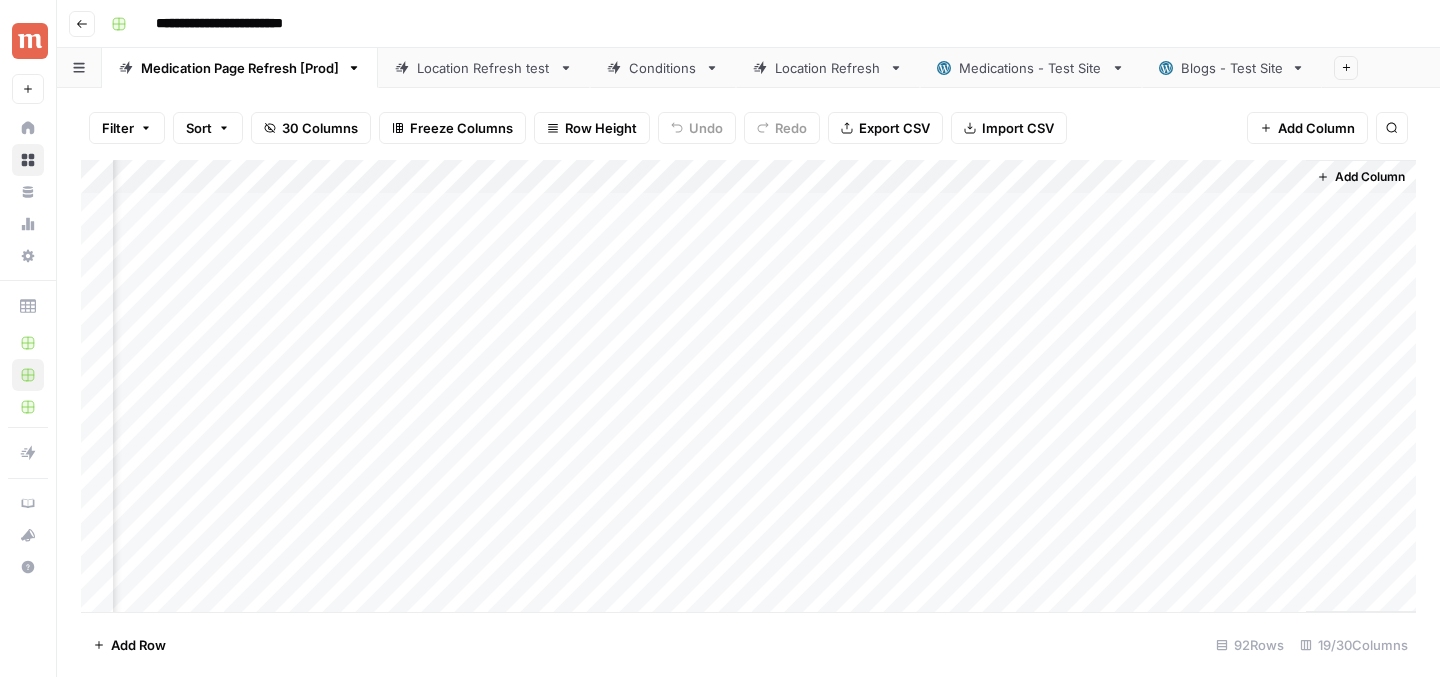 click on "Add Column" at bounding box center (748, 386) 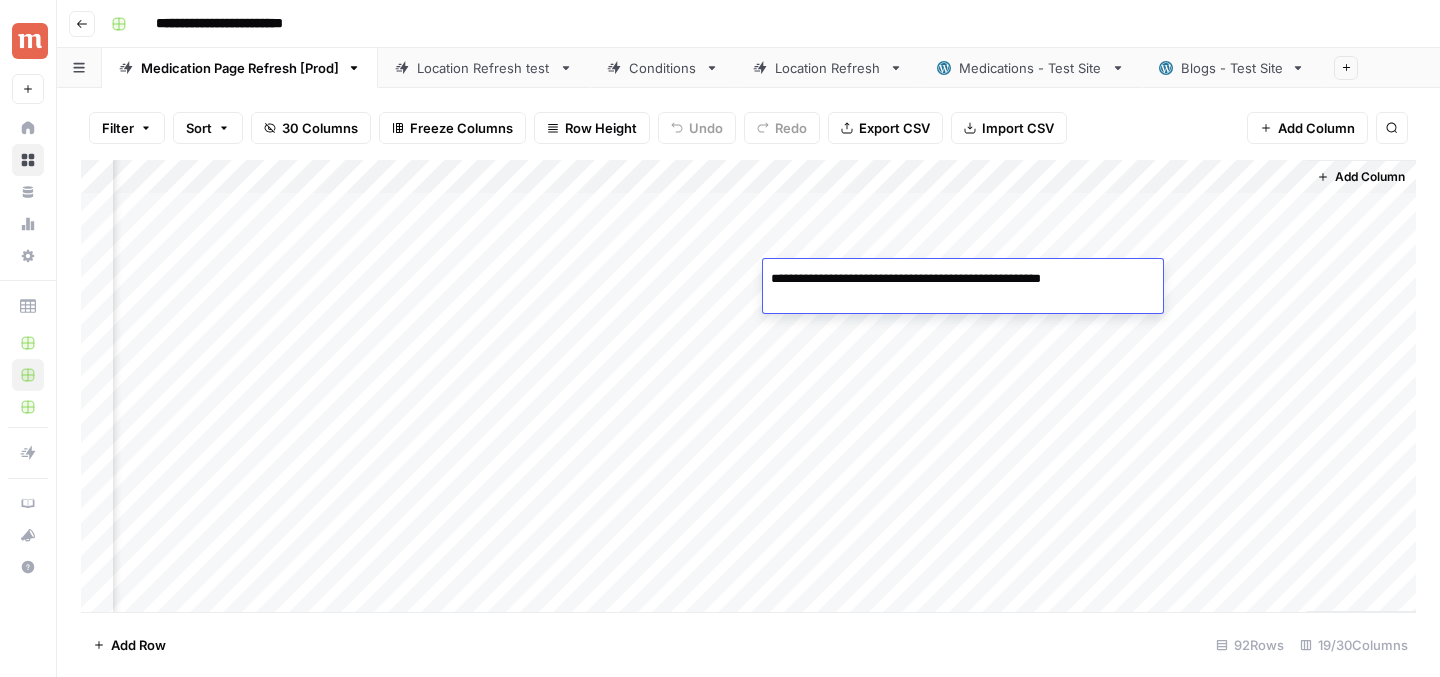 click on "**********" at bounding box center (934, 279) 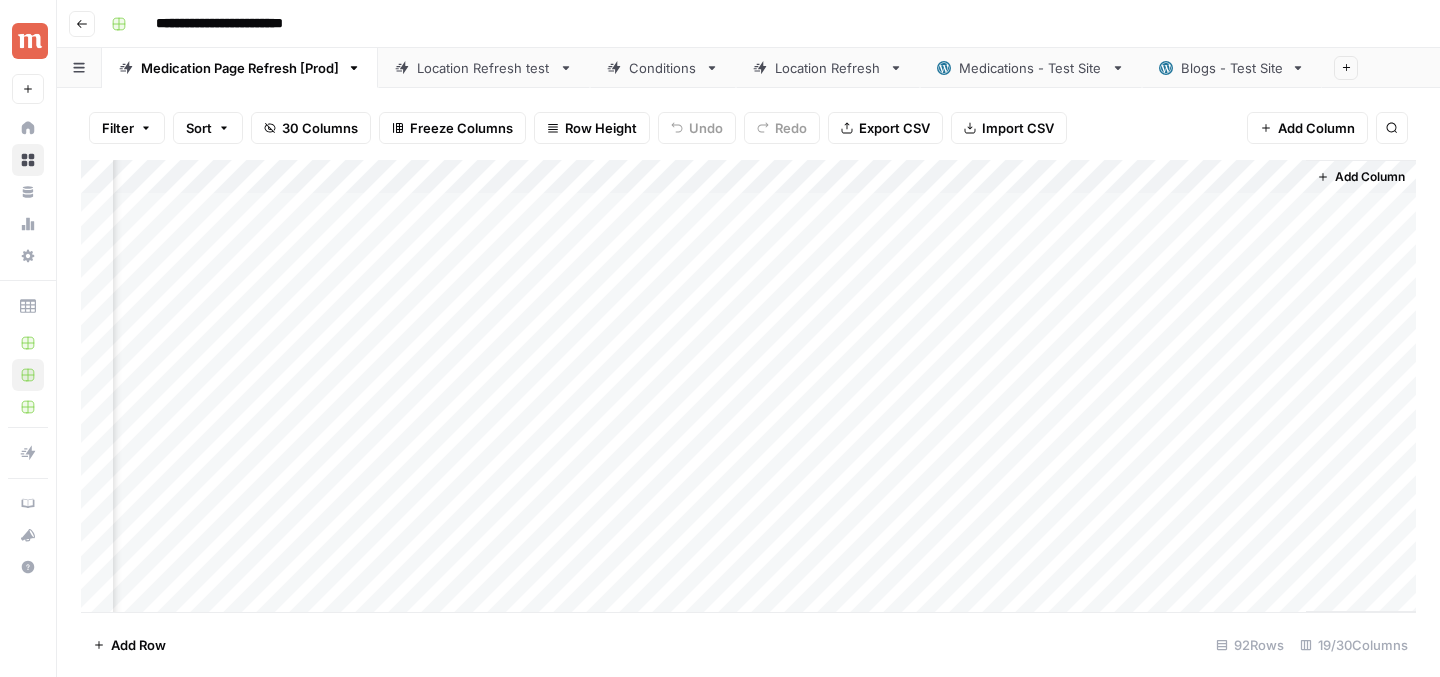 click on "Add Column" at bounding box center [748, 386] 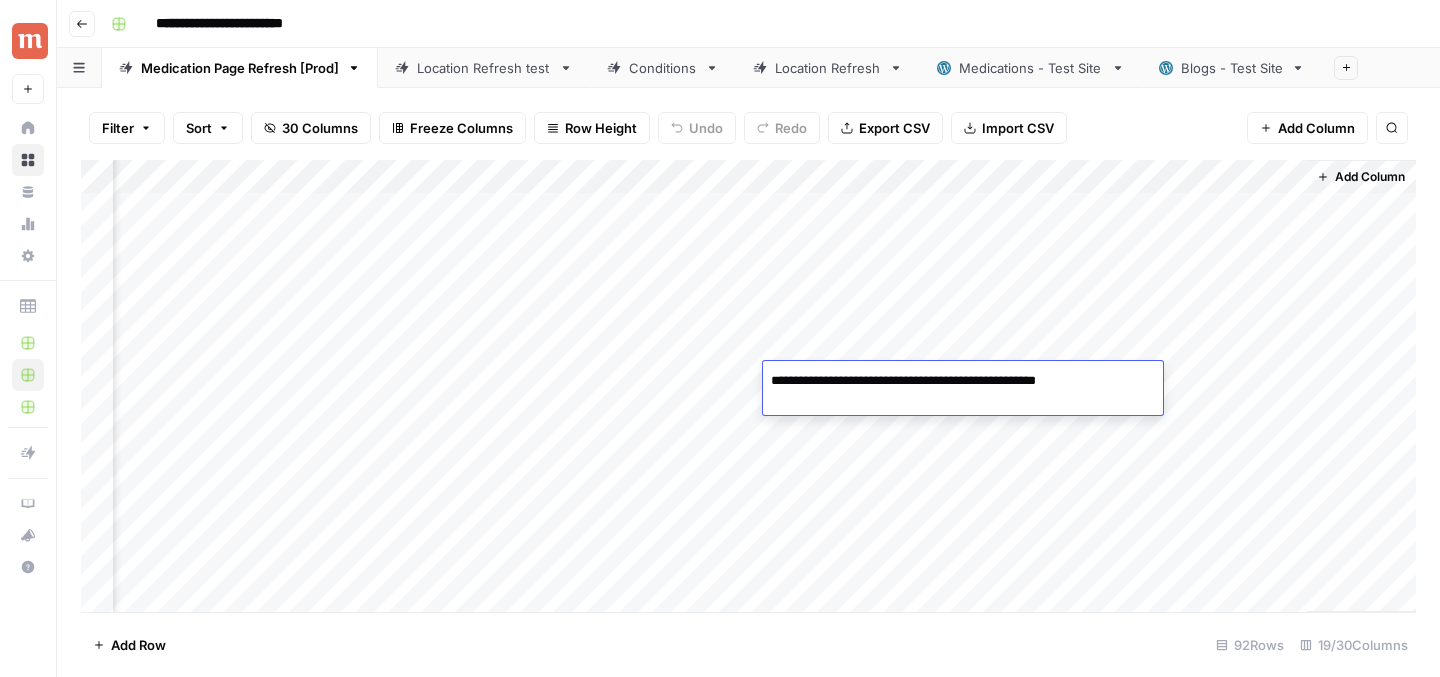 click on "**********" at bounding box center [942, 381] 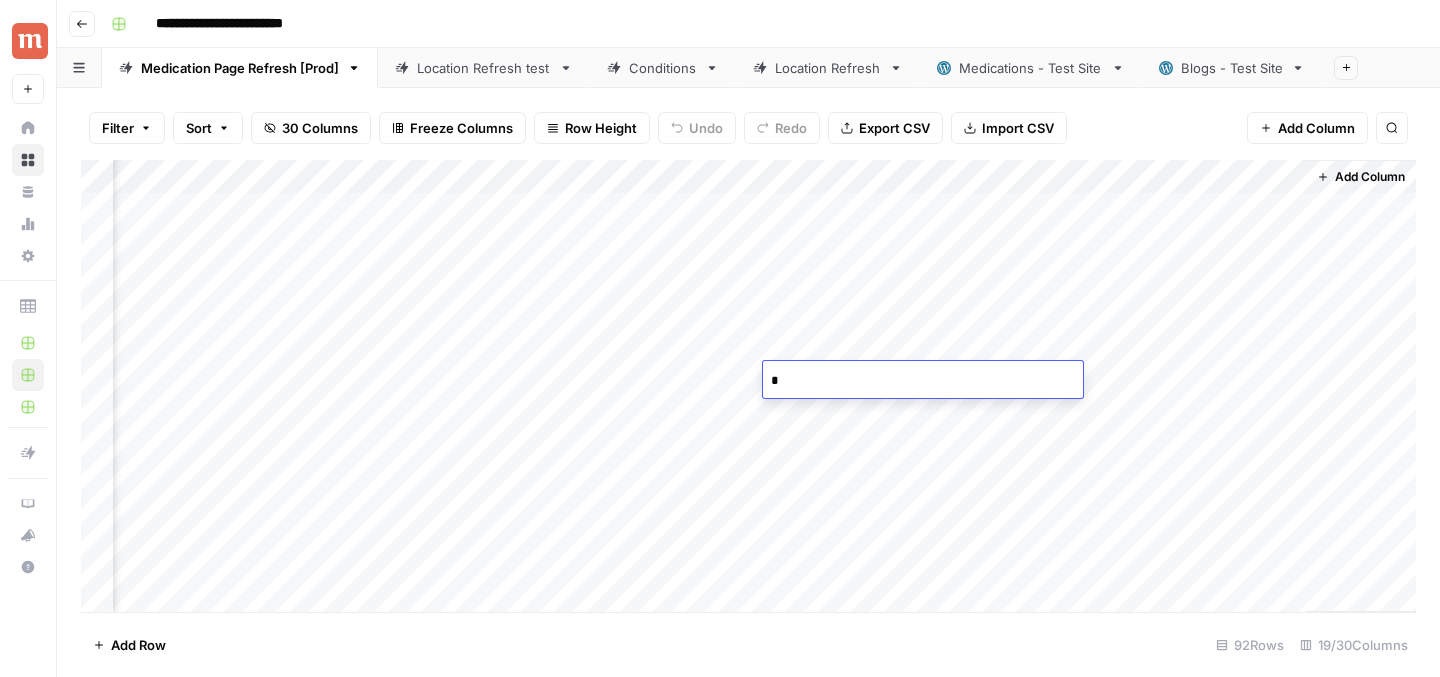 type on "**********" 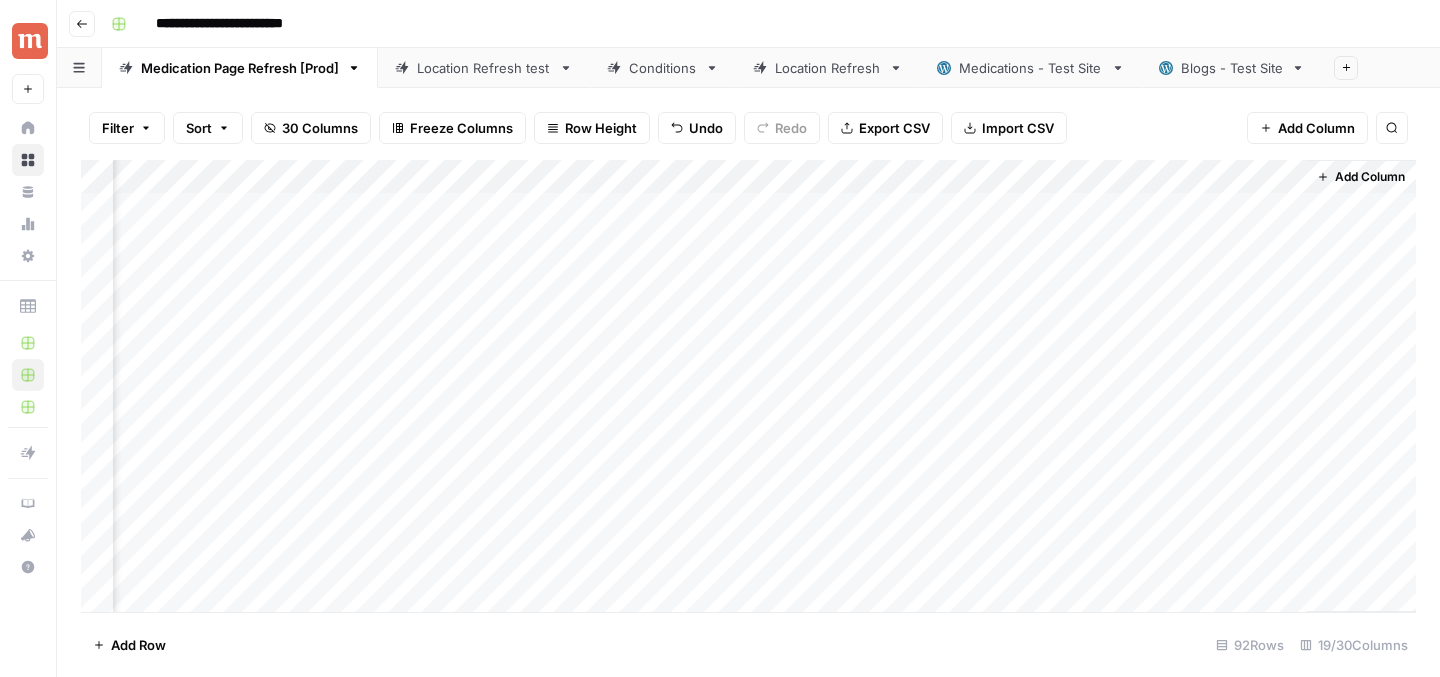 click on "Add Column" at bounding box center [748, 386] 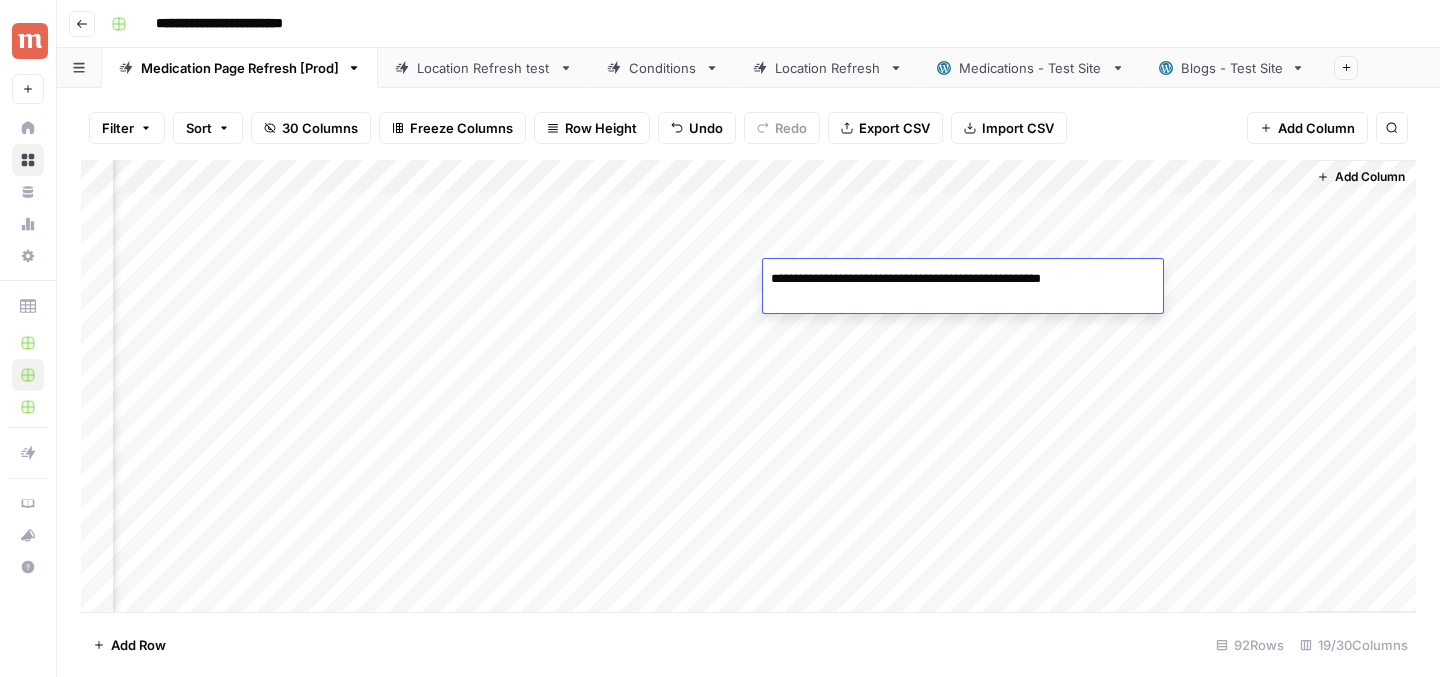 click on "Add Column" at bounding box center [748, 386] 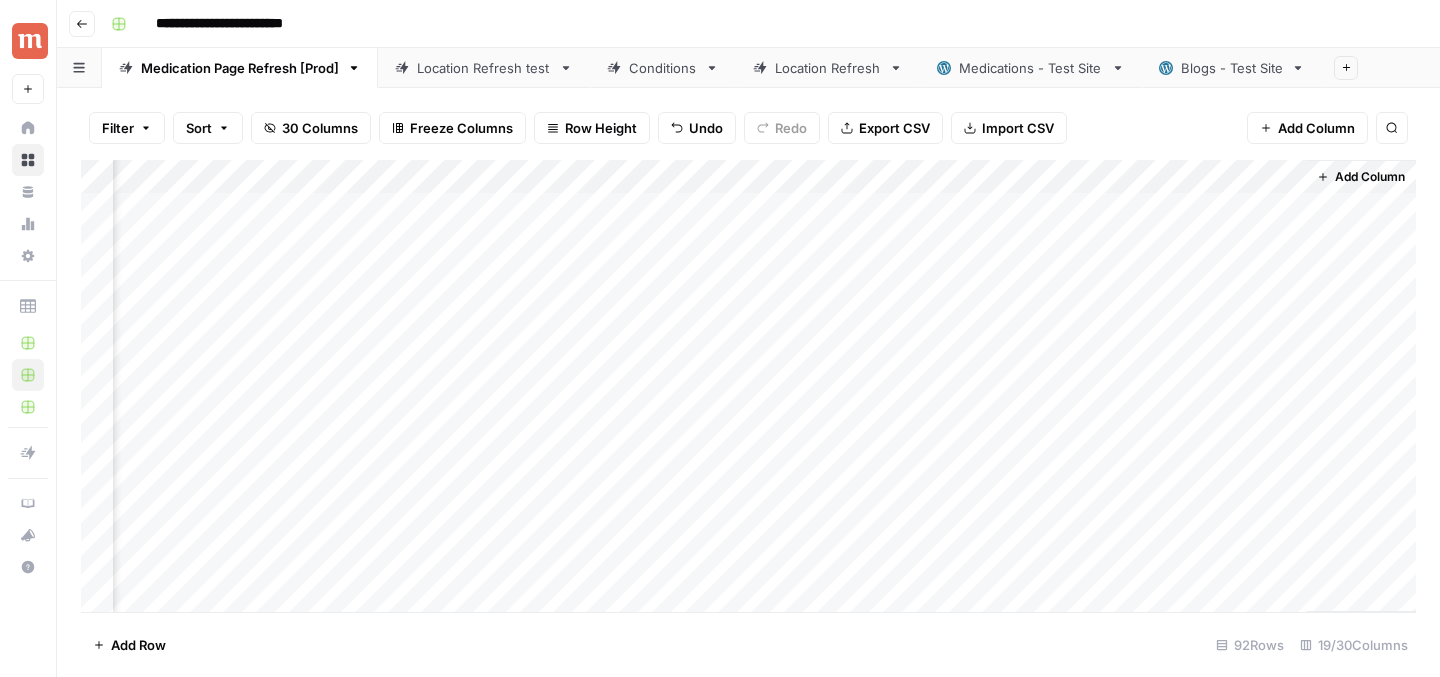 click on "Add Column" at bounding box center (748, 386) 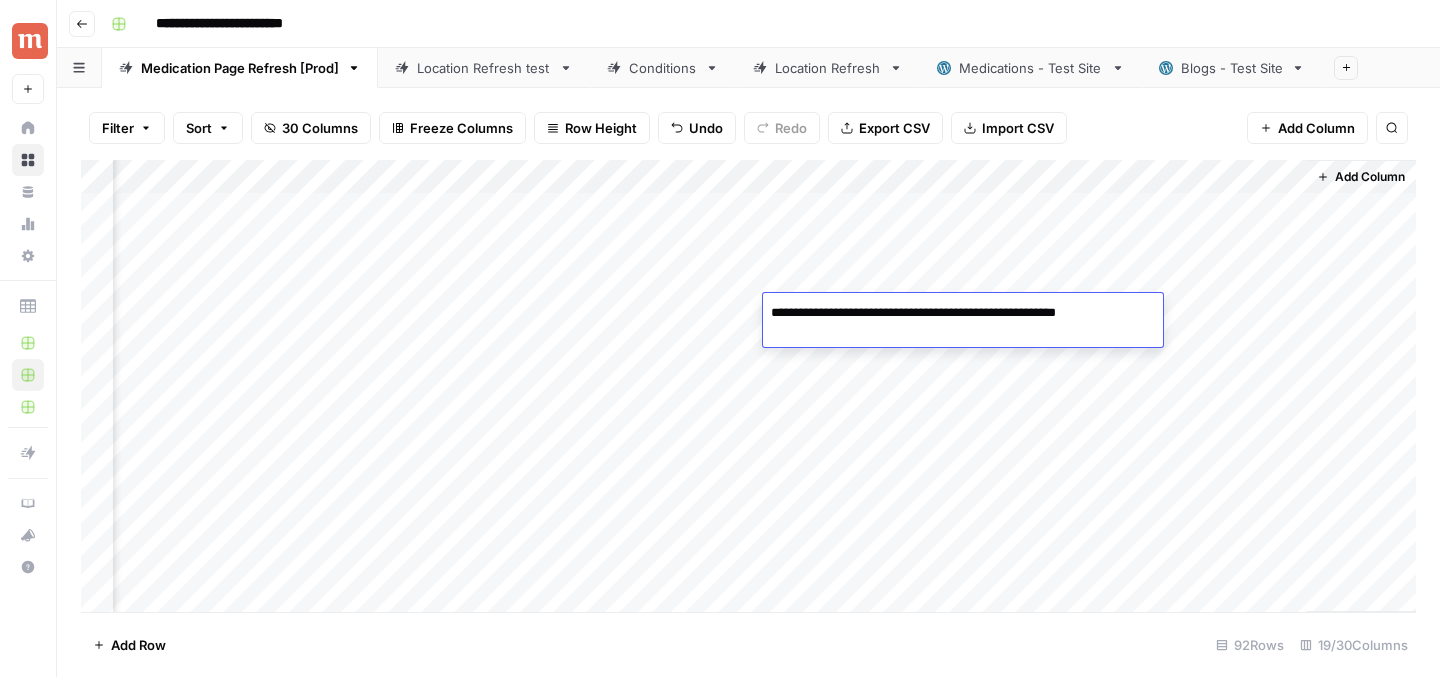 click on "**********" at bounding box center (952, 313) 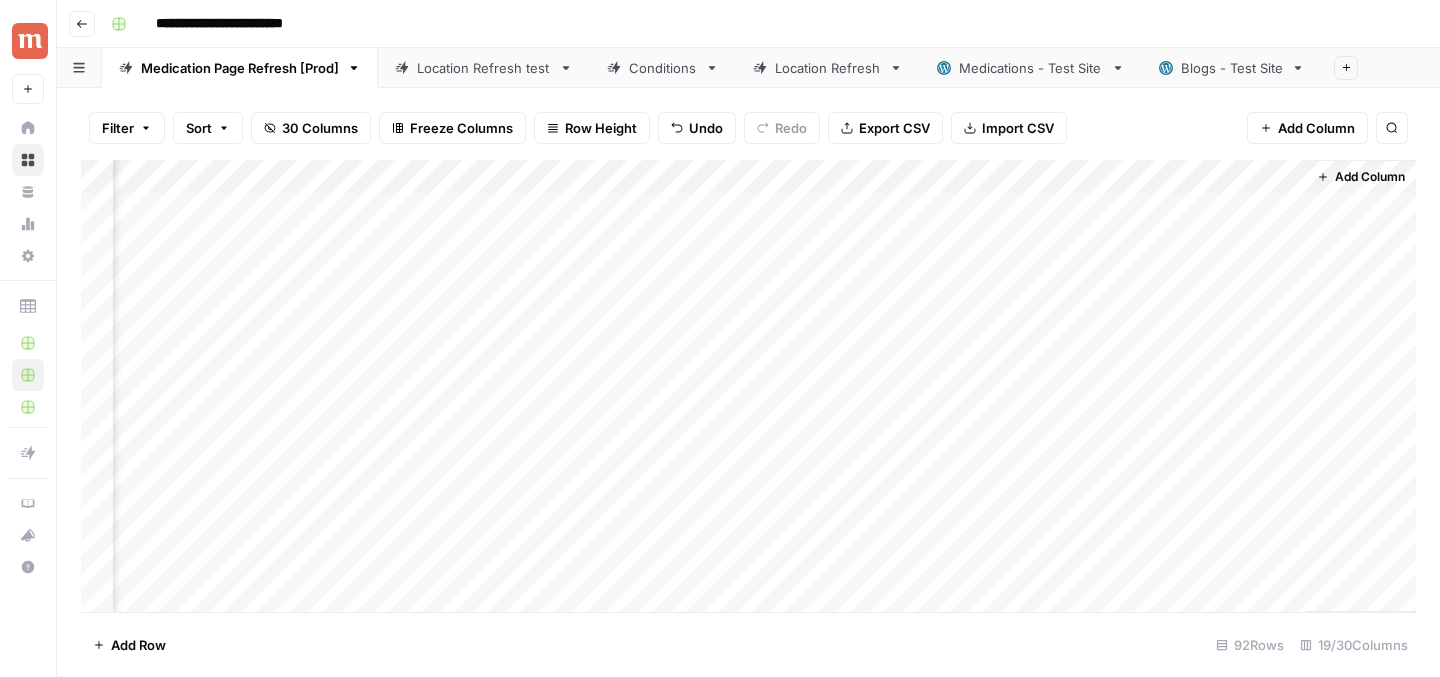 click on "Add Column" at bounding box center [748, 386] 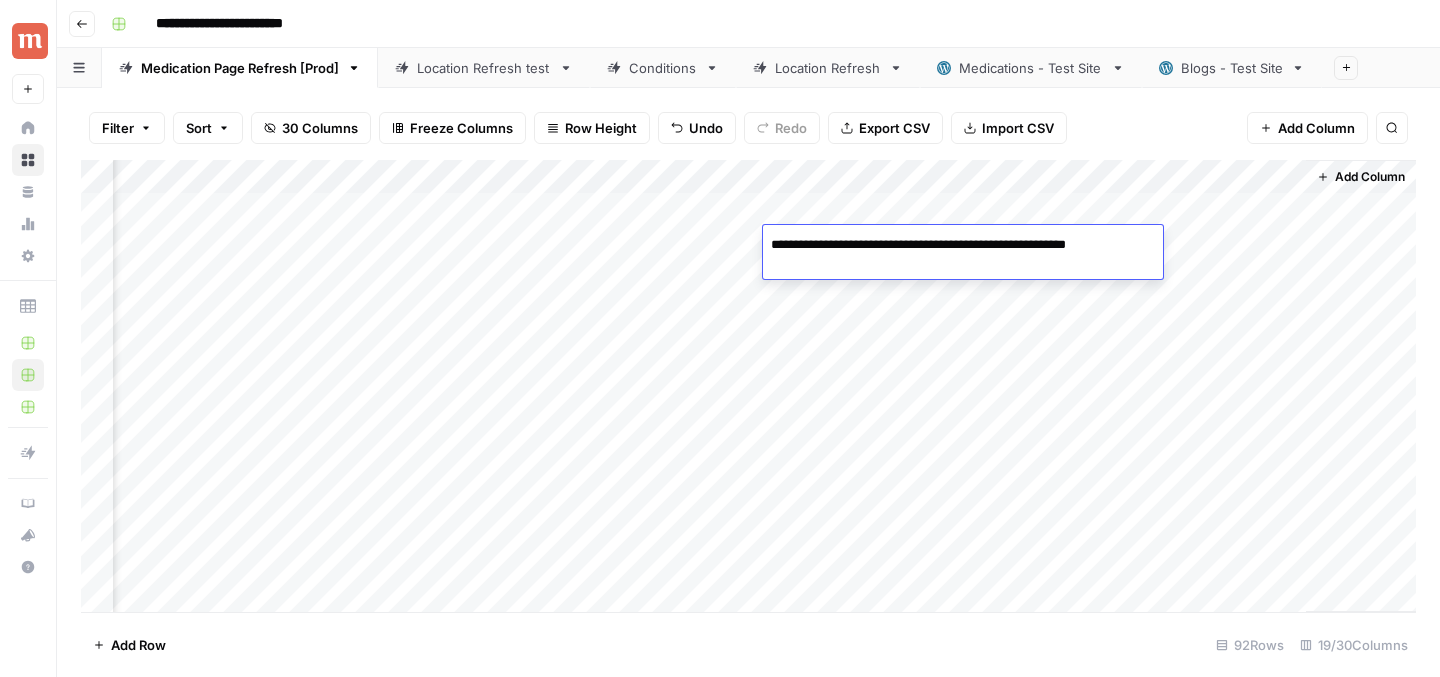 click on "**********" at bounding box center [957, 245] 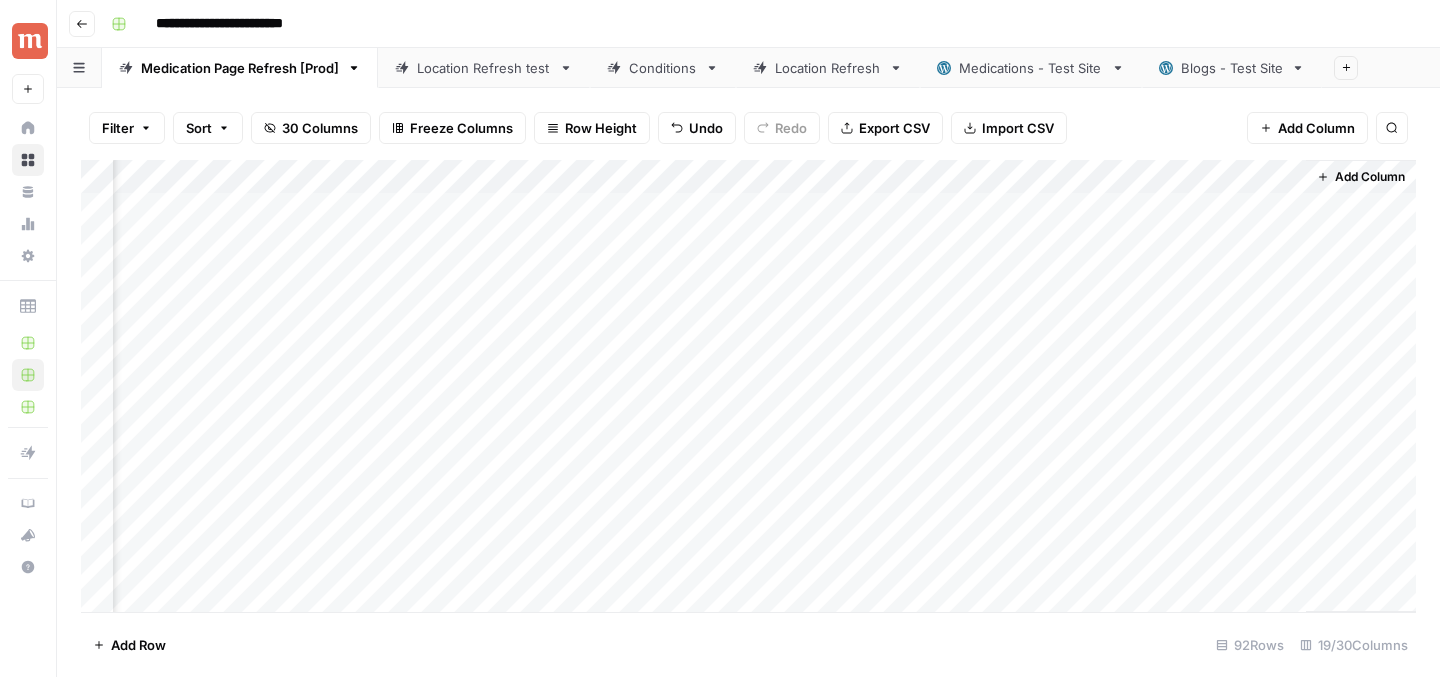 click on "Add Column" at bounding box center (748, 386) 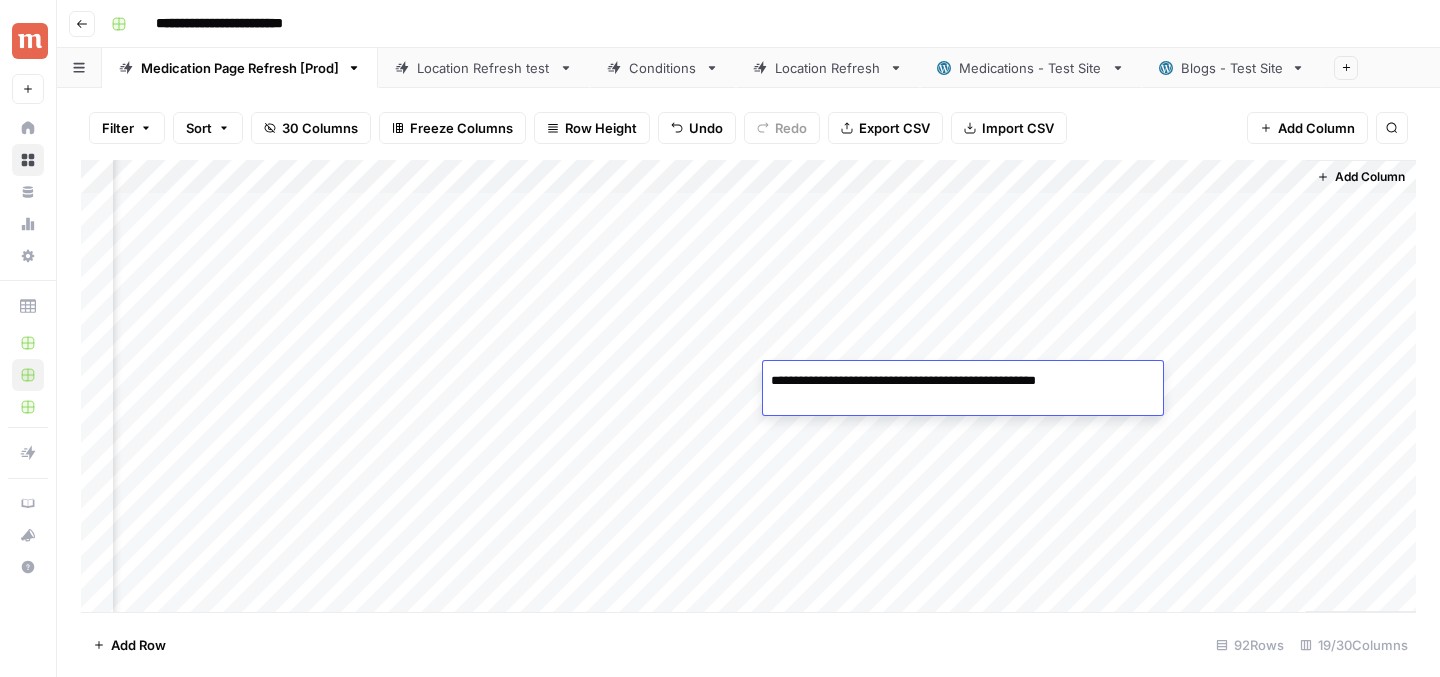 click on "**********" at bounding box center (942, 381) 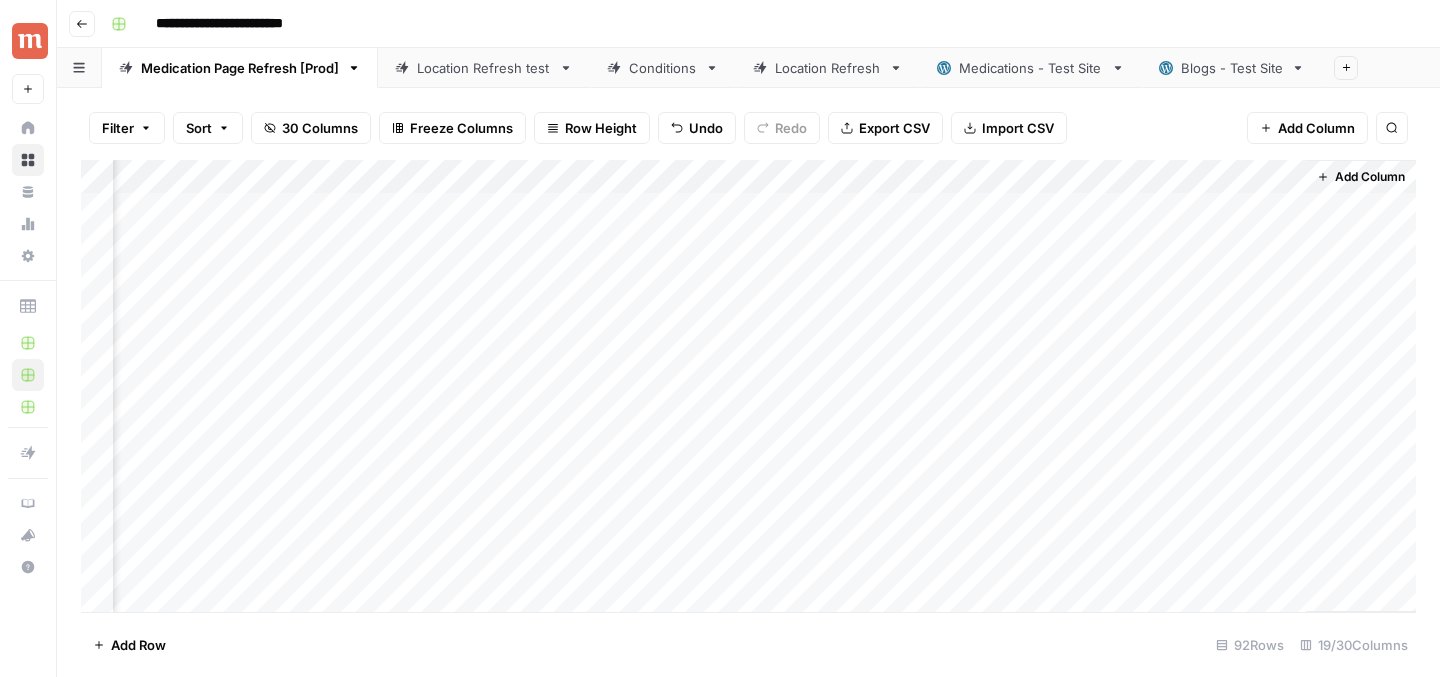 click on "Add Column" at bounding box center [748, 386] 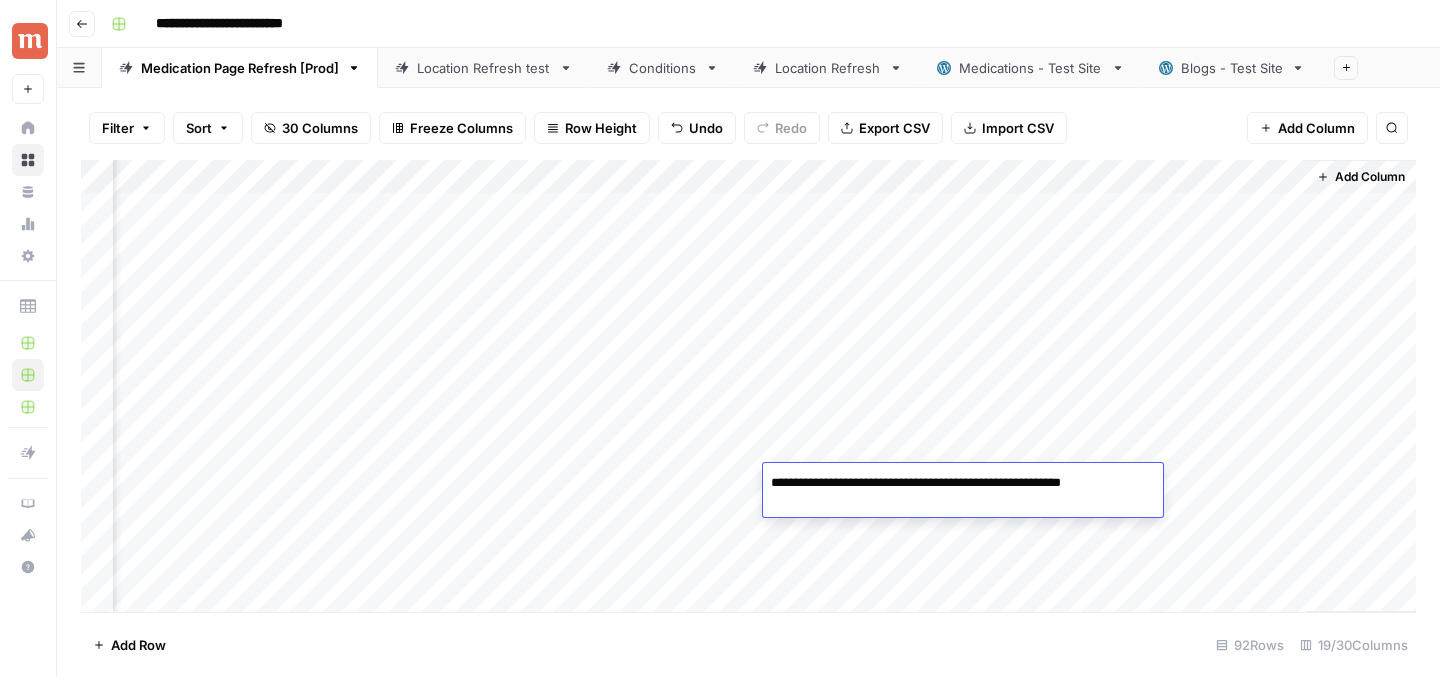click on "**********" at bounding box center [950, 483] 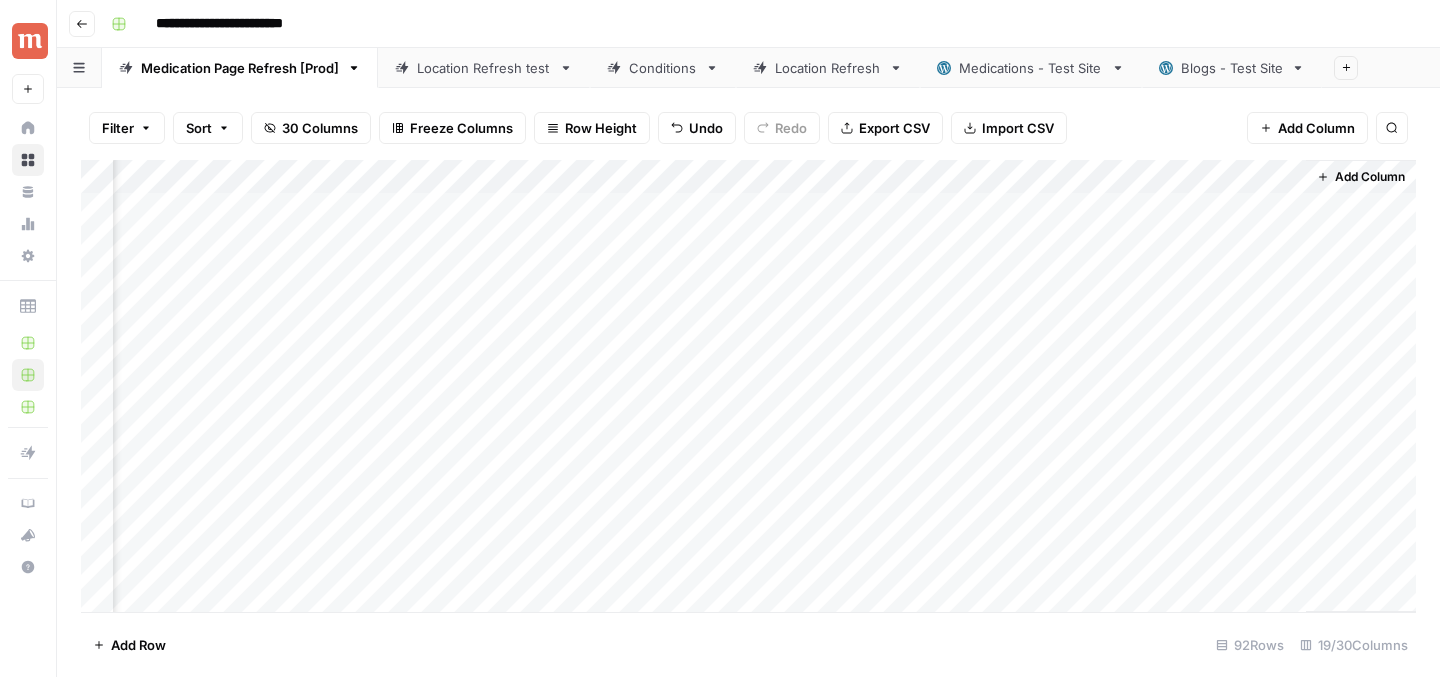 click on "Add Column" at bounding box center (748, 386) 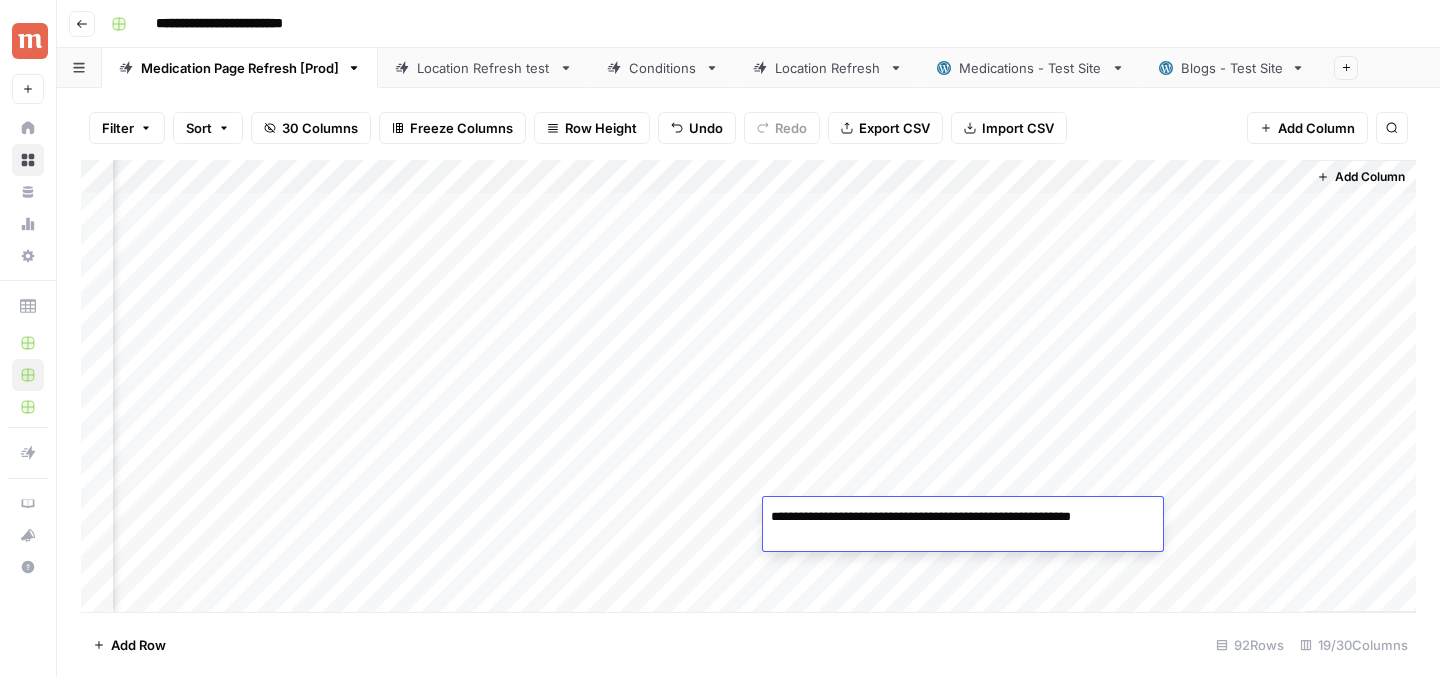 click on "**********" at bounding box center [963, 527] 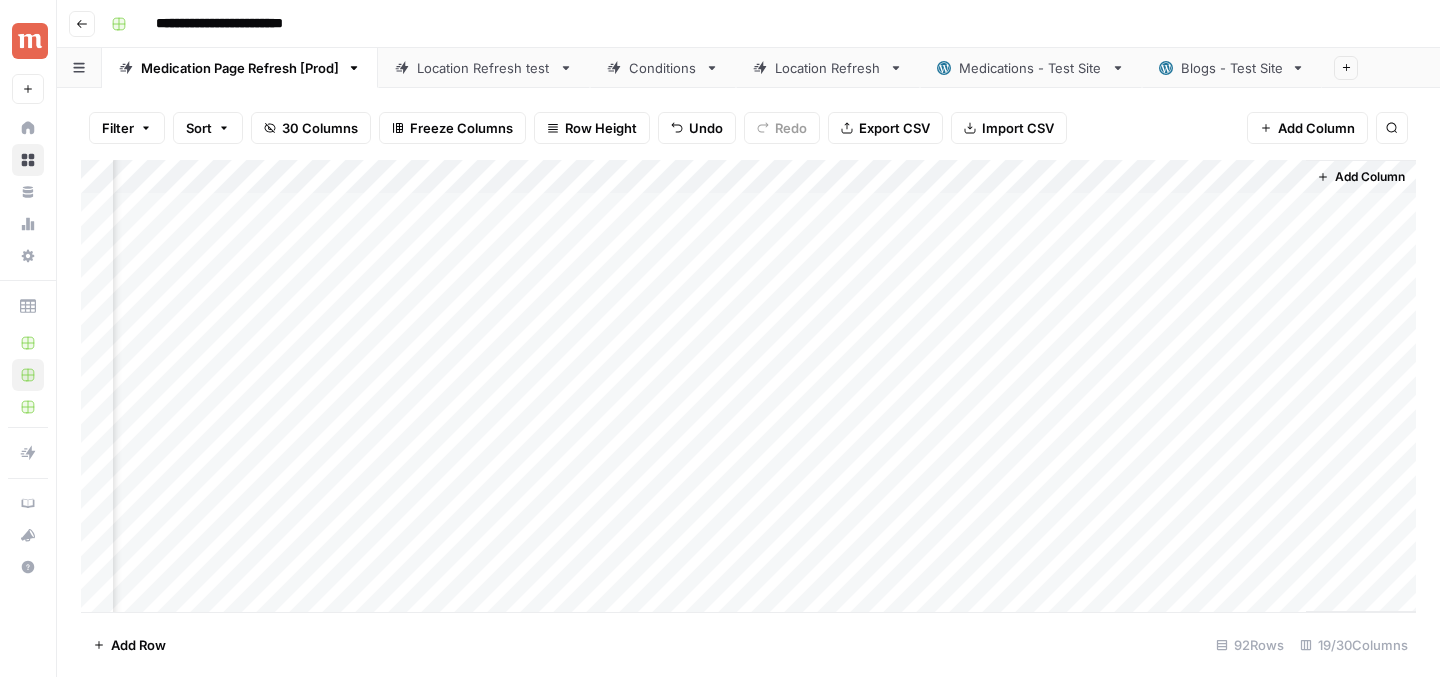 click on "Add Column" at bounding box center [748, 386] 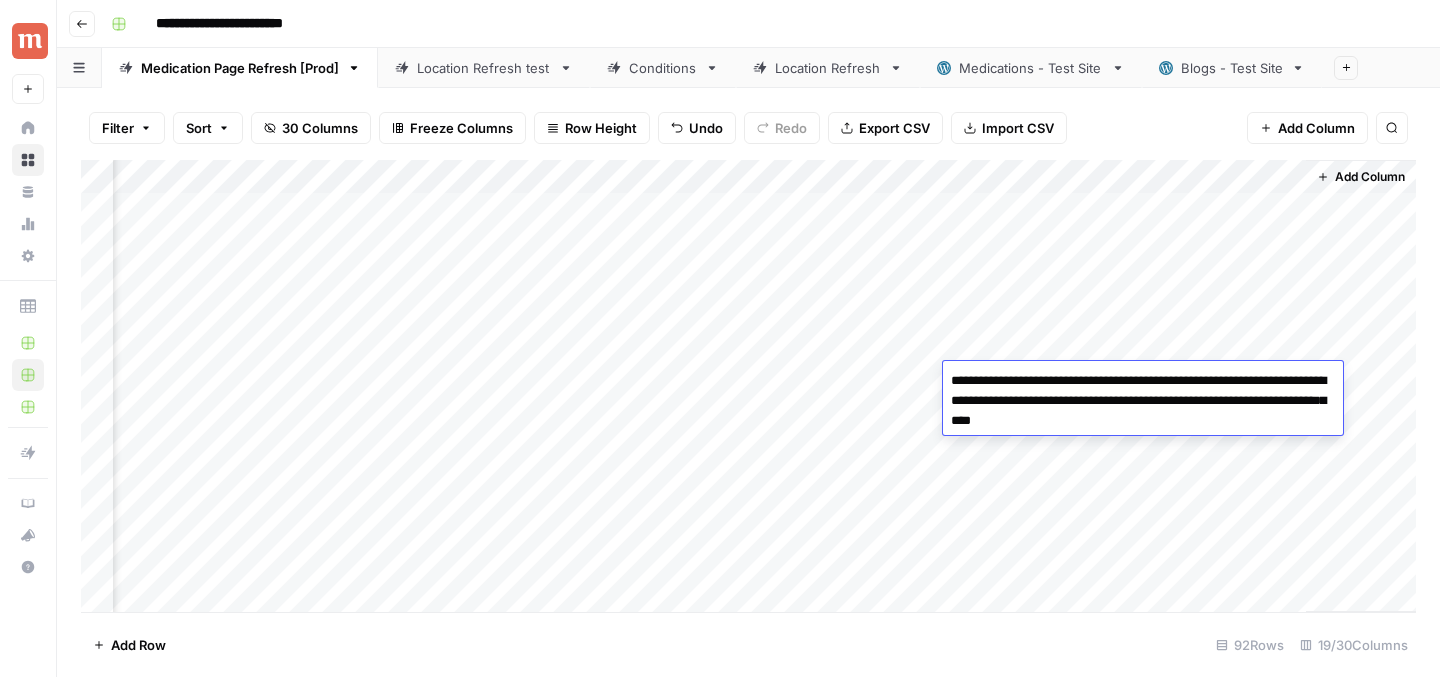 click on "**********" at bounding box center [1143, 401] 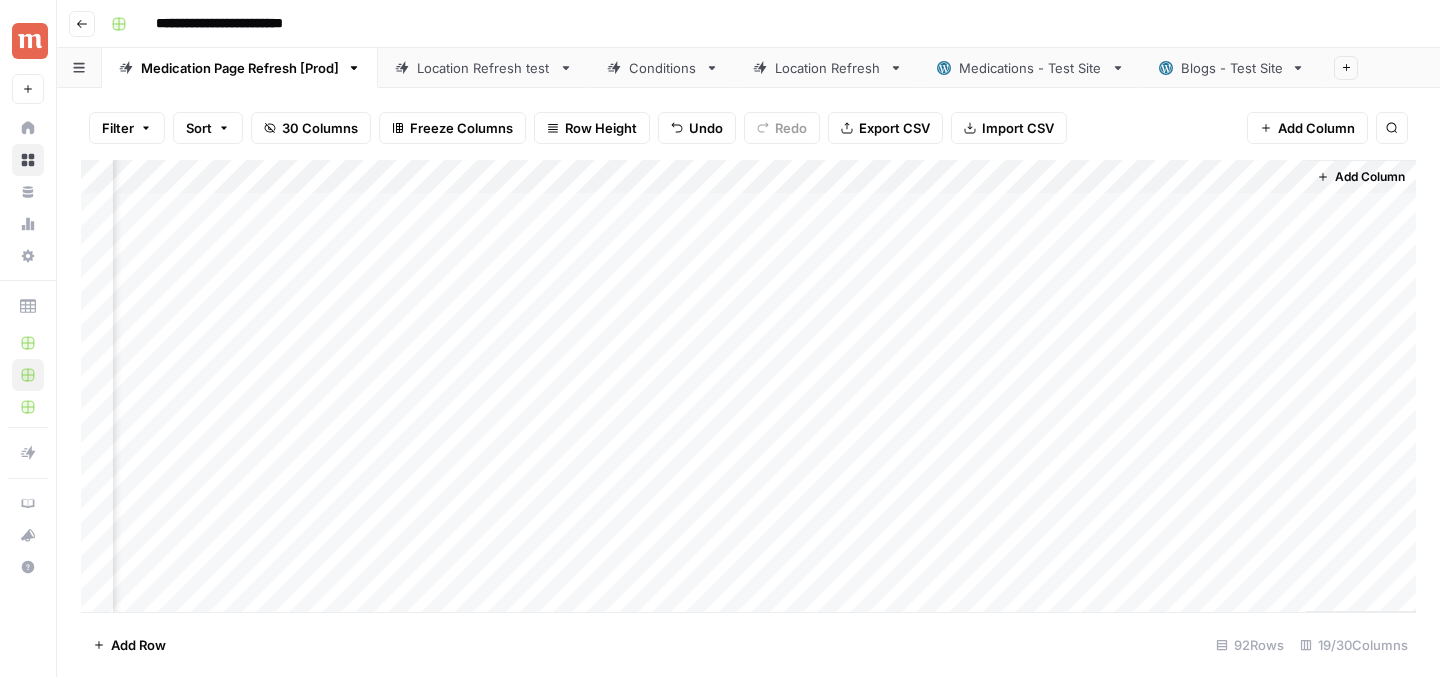 click on "Add Column" at bounding box center (748, 386) 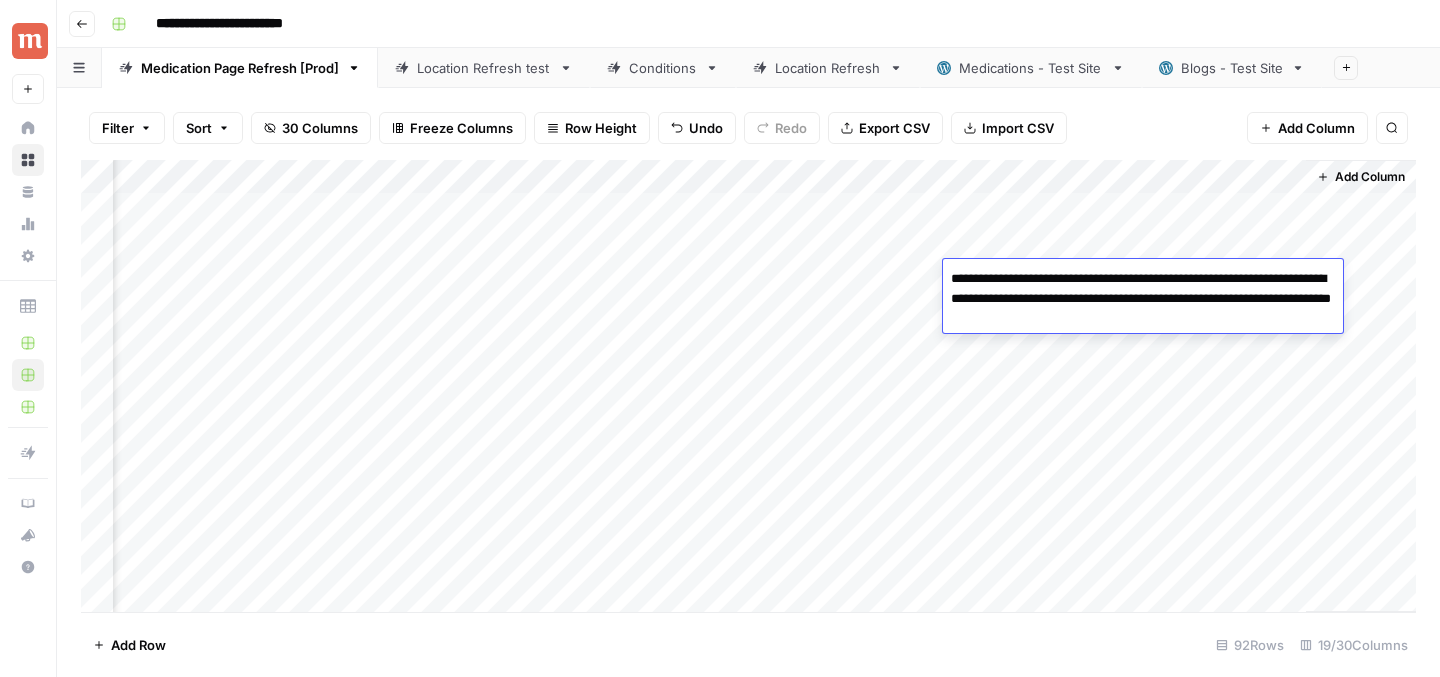 click on "**********" at bounding box center (1143, 299) 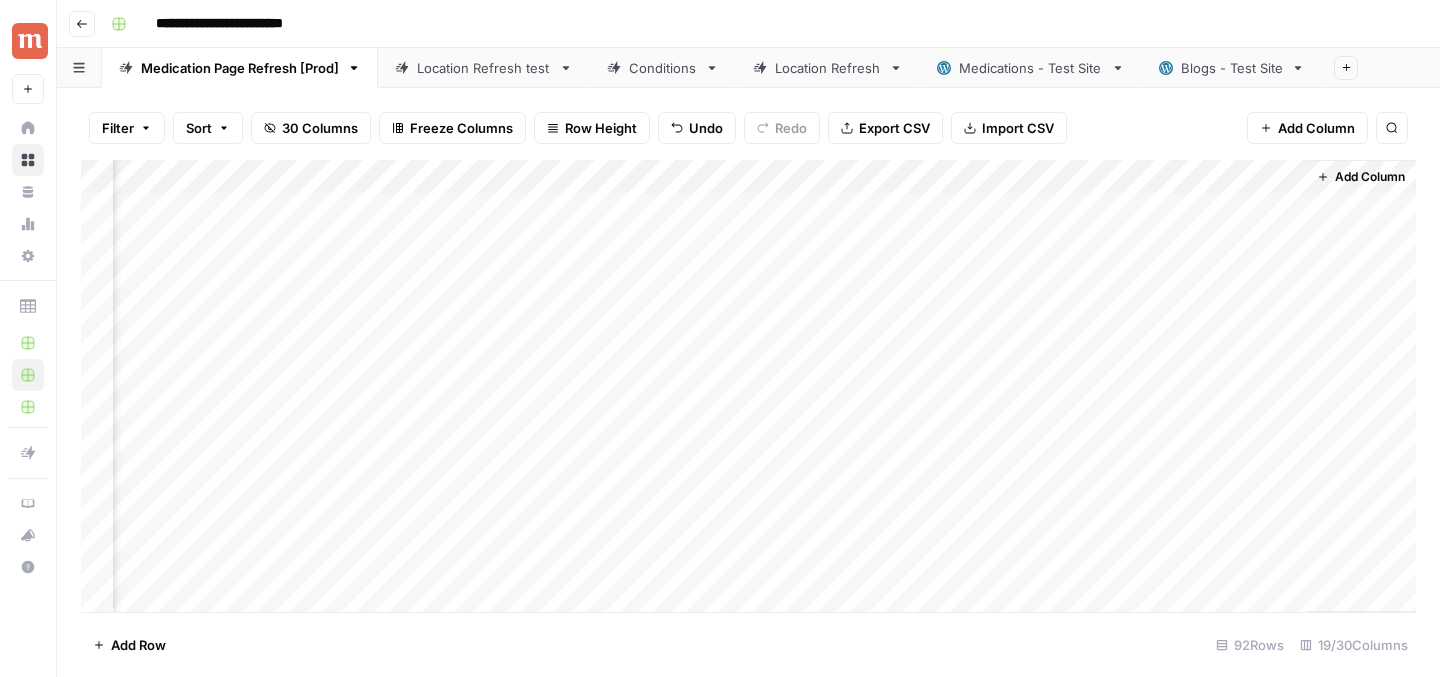 click on "Add Column" at bounding box center [748, 386] 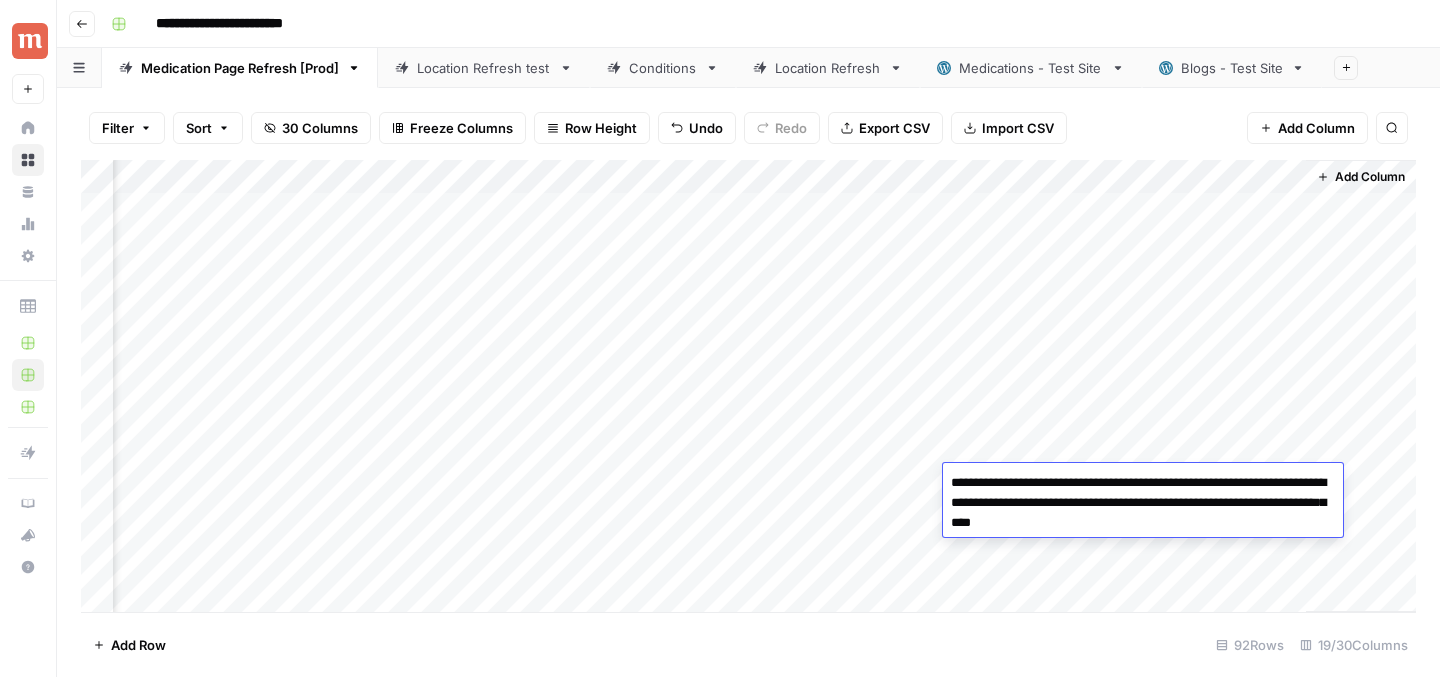 click on "**********" at bounding box center (1143, 503) 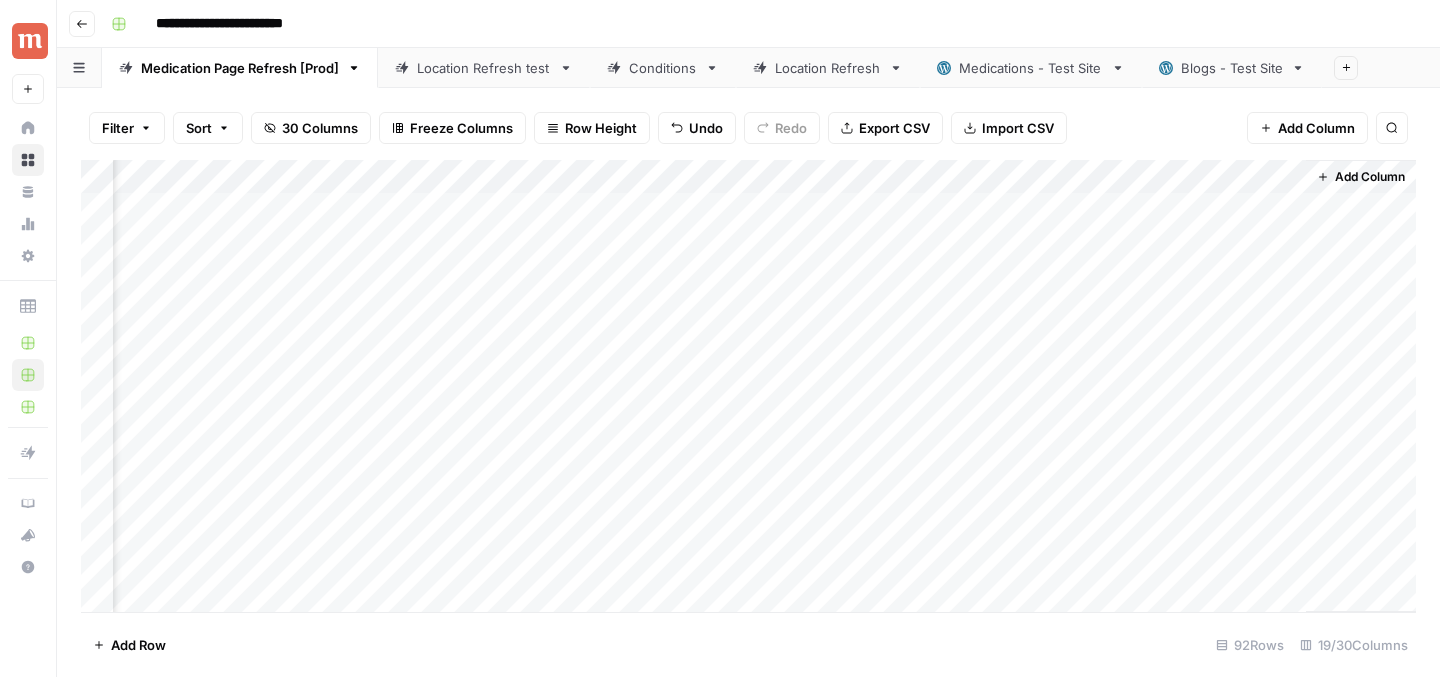 click on "Add Column" at bounding box center (748, 386) 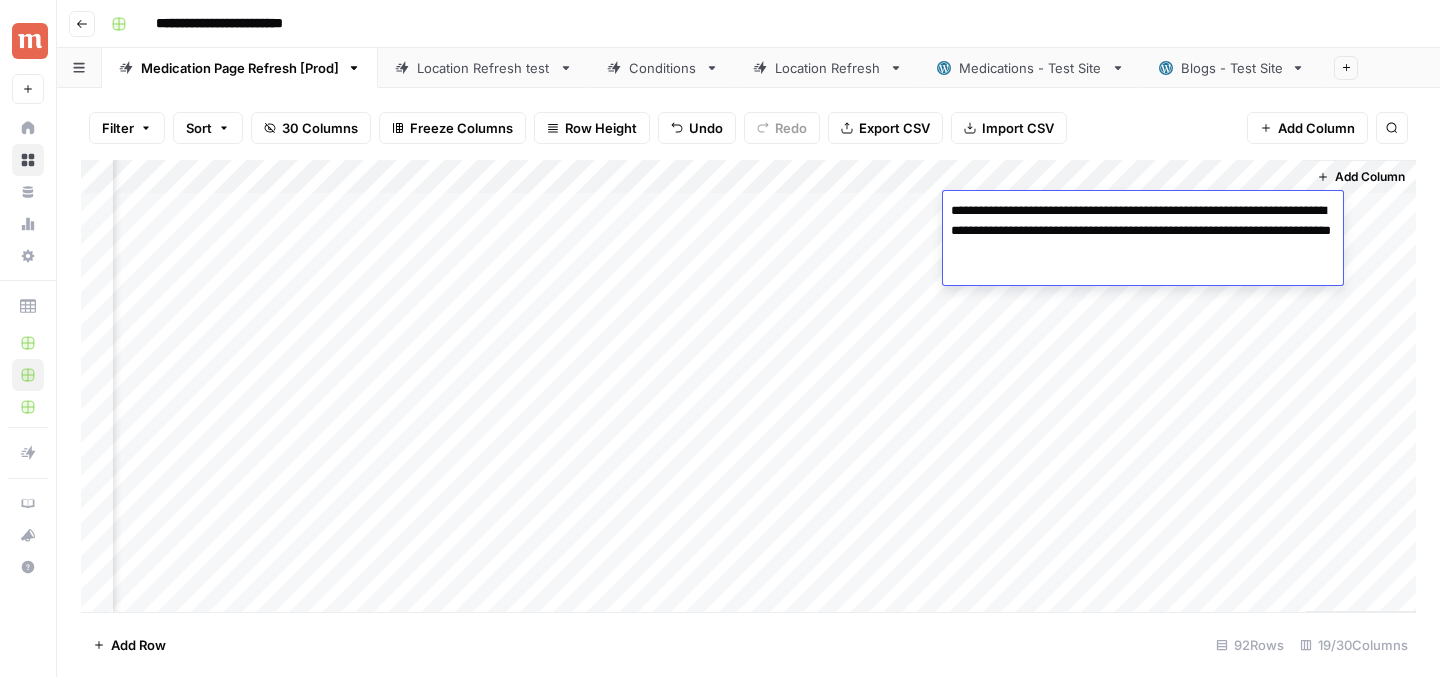 click on "**********" at bounding box center [1143, 231] 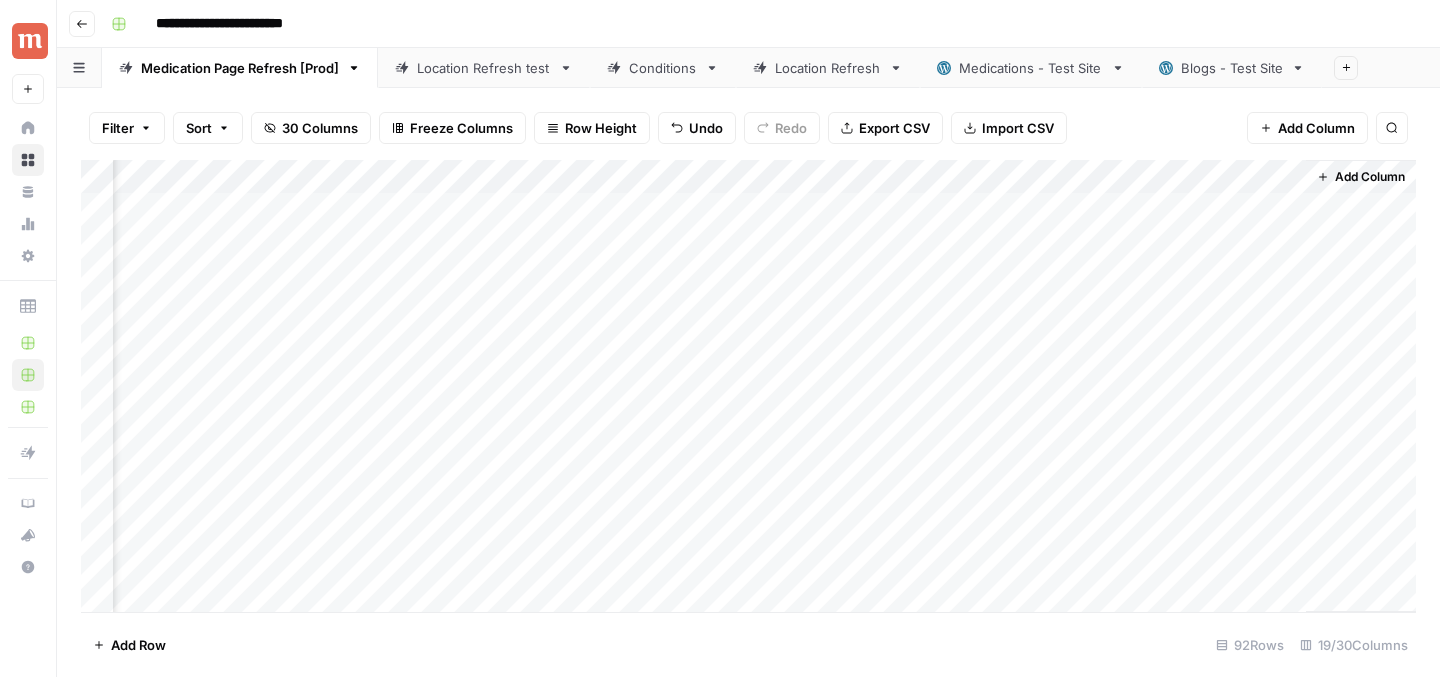 click on "Add Column" at bounding box center (748, 386) 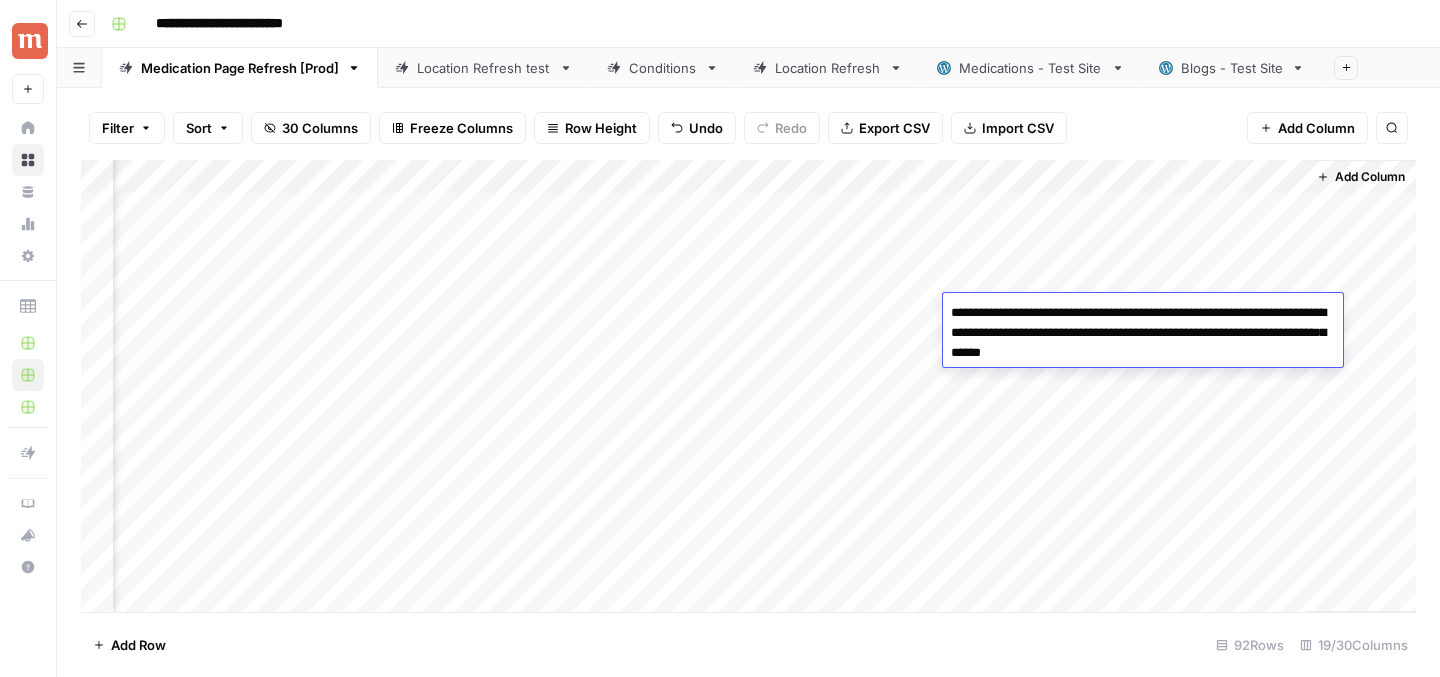 click on "**********" at bounding box center (1143, 333) 